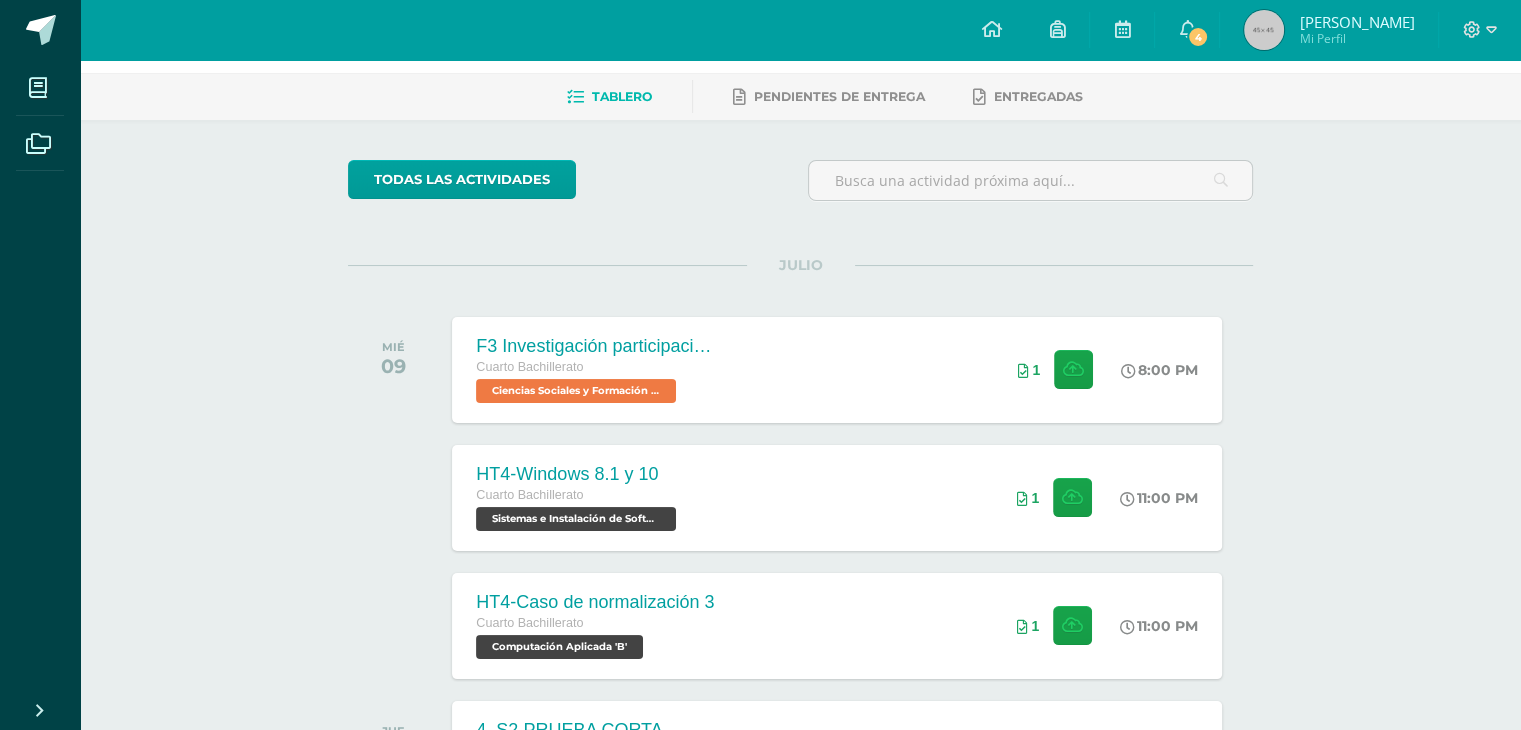 scroll, scrollTop: 200, scrollLeft: 0, axis: vertical 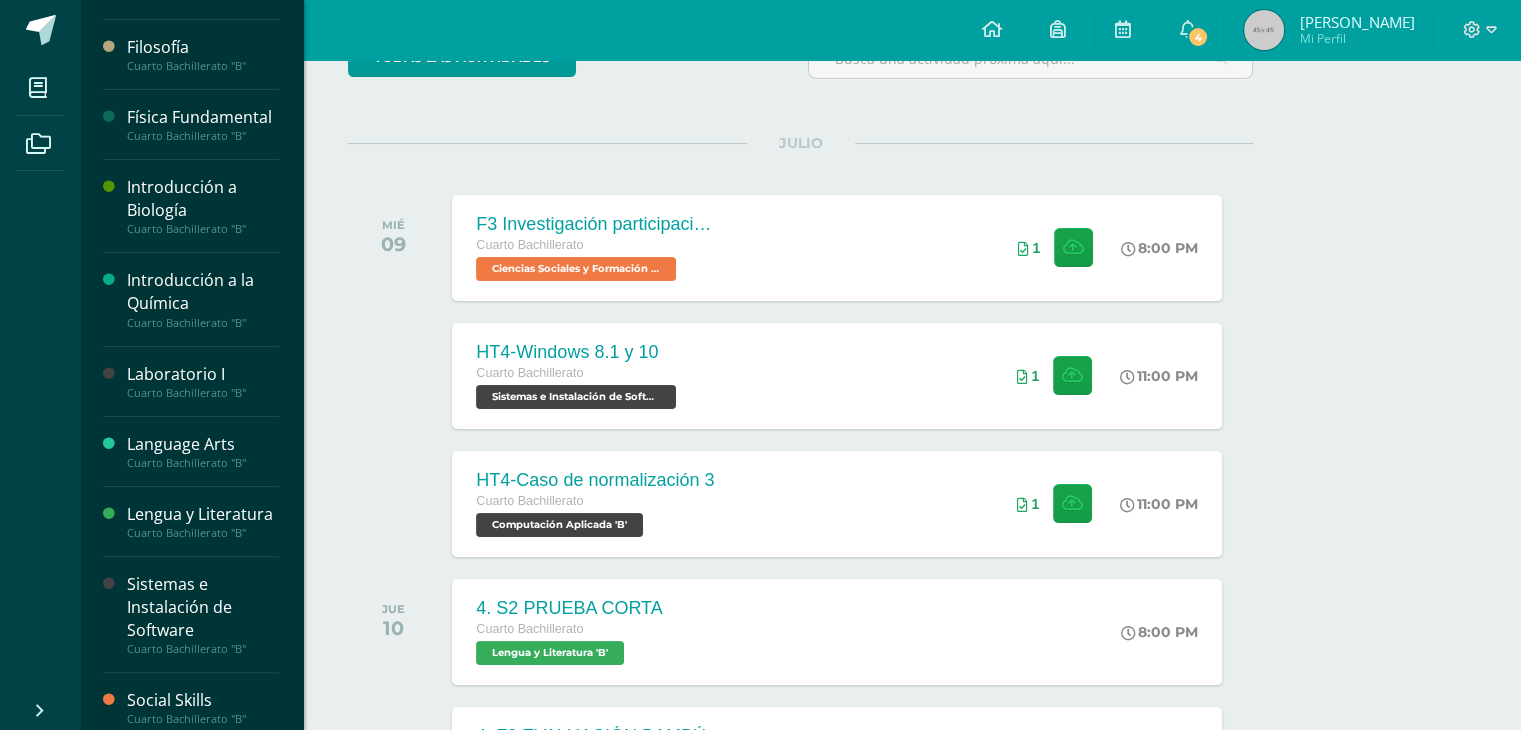 click on "Introducción a la Química" at bounding box center (203, 292) 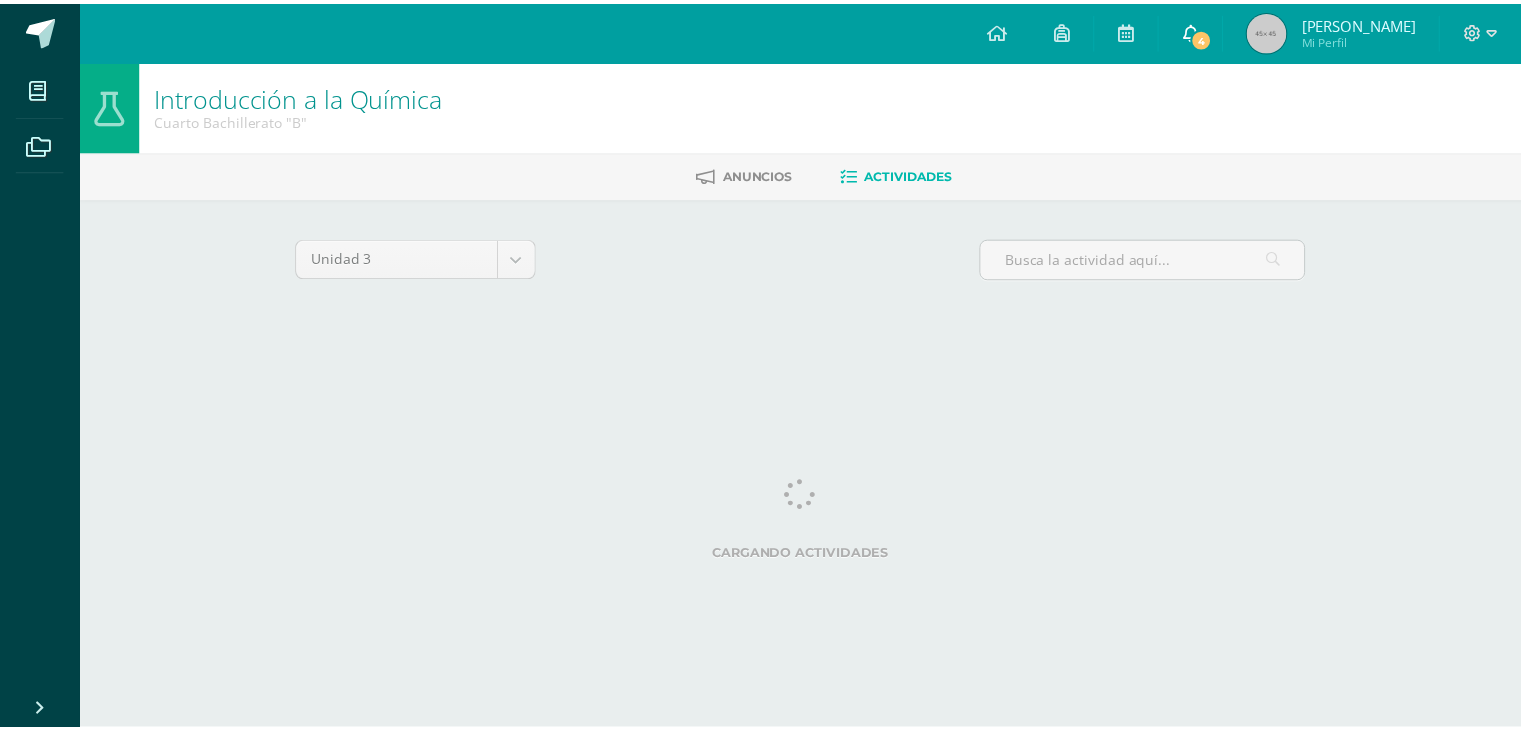 scroll, scrollTop: 0, scrollLeft: 0, axis: both 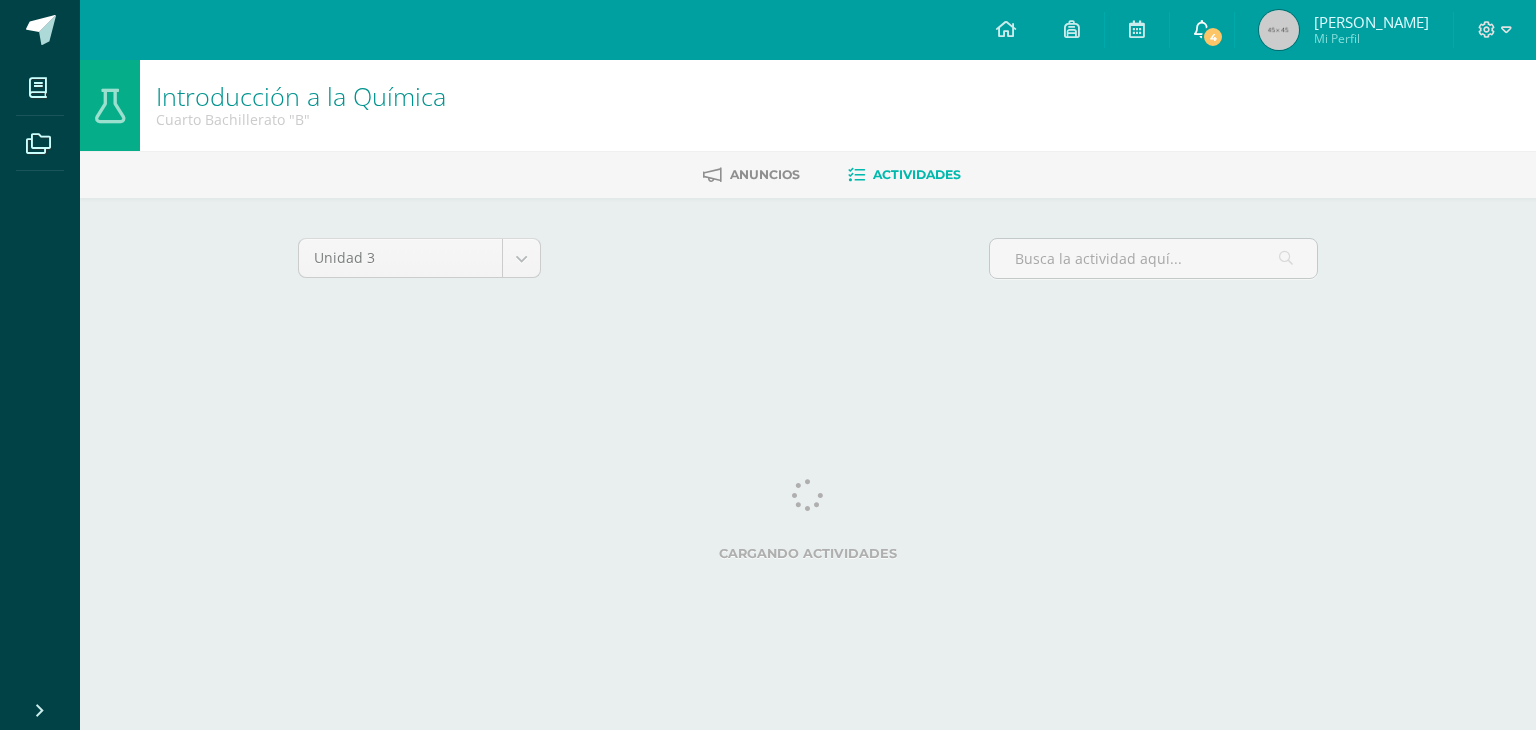 click at bounding box center [1202, 29] 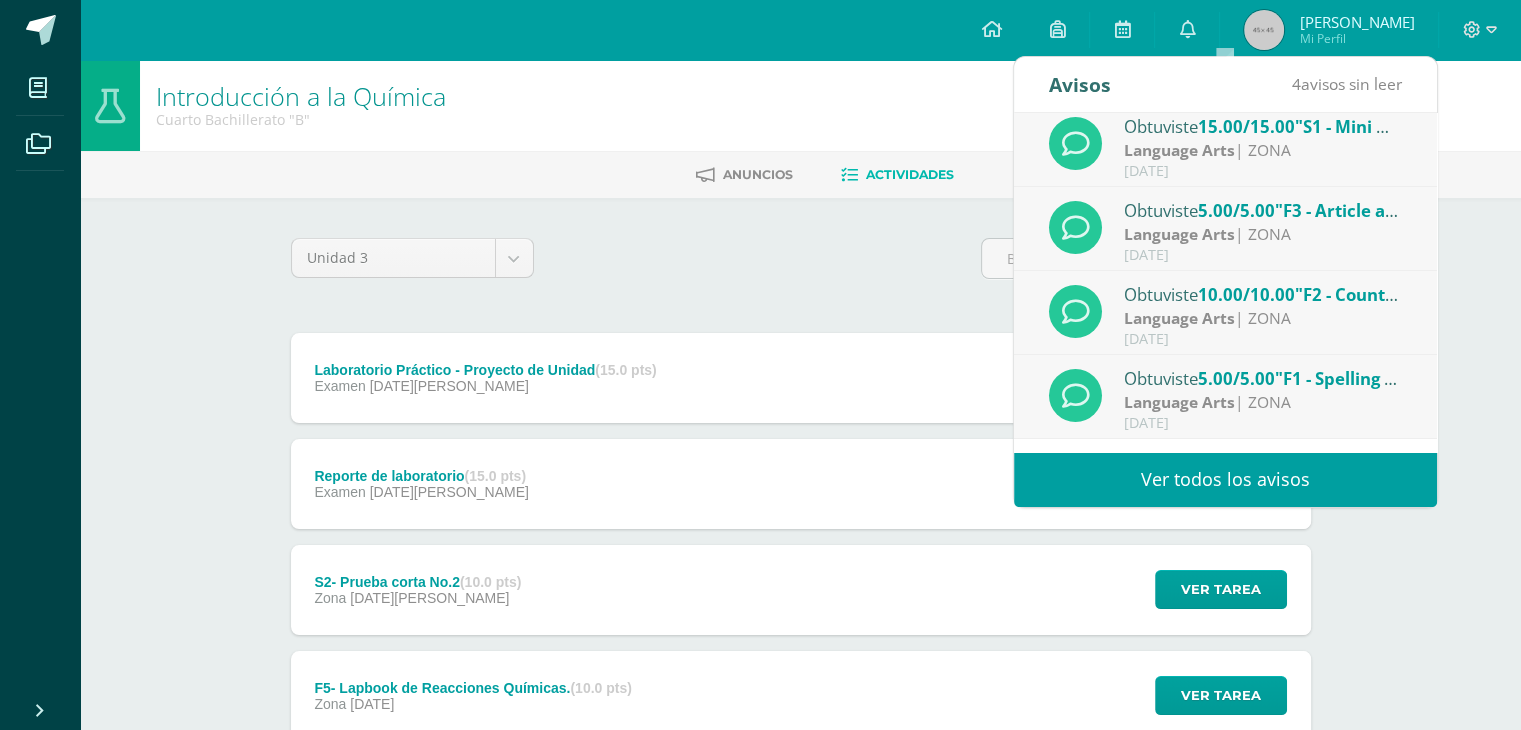 scroll, scrollTop: 0, scrollLeft: 0, axis: both 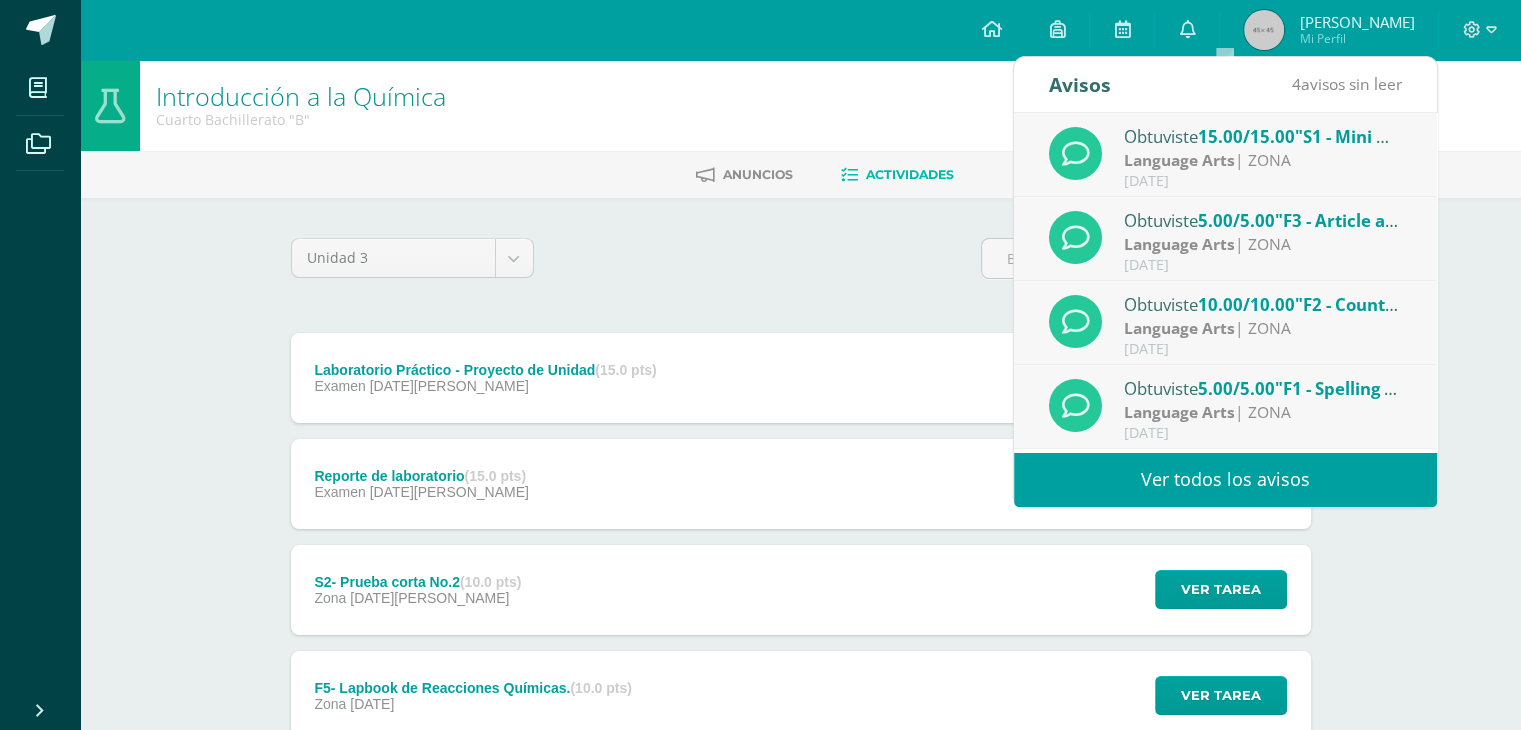 click on "Language Arts
| ZONA" at bounding box center [1263, 412] 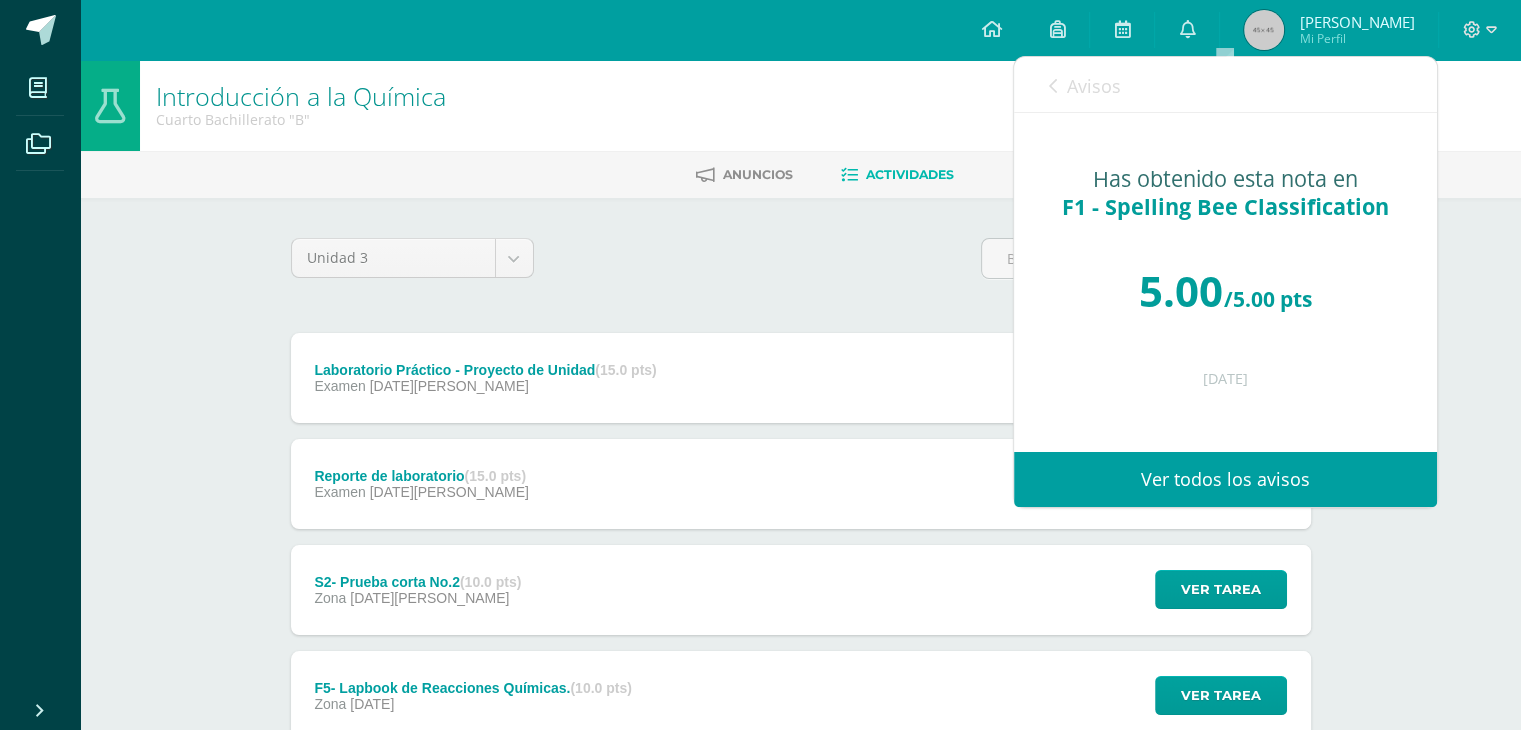 click on "Avisos" at bounding box center (1085, 85) 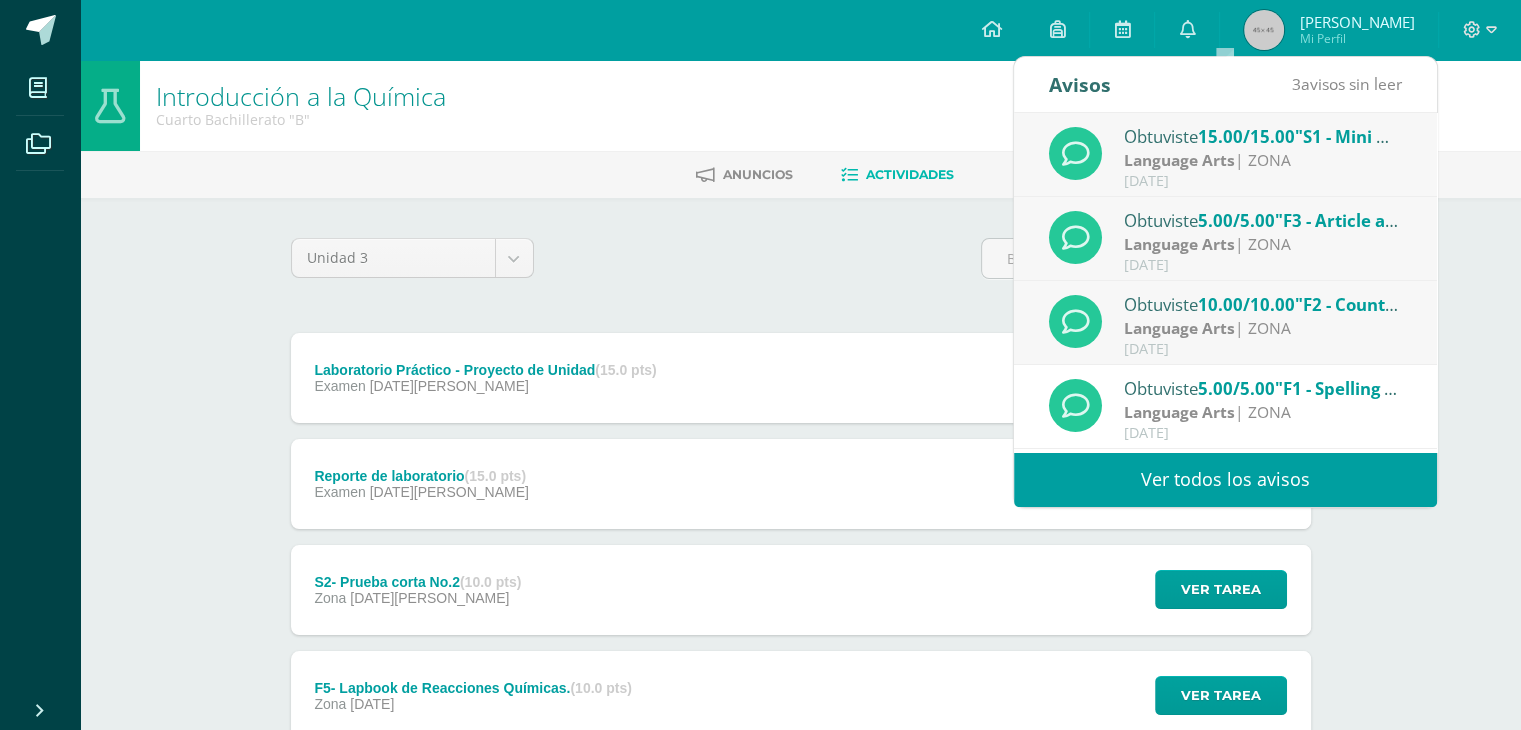 click on "Language Arts
| ZONA" at bounding box center (1263, 328) 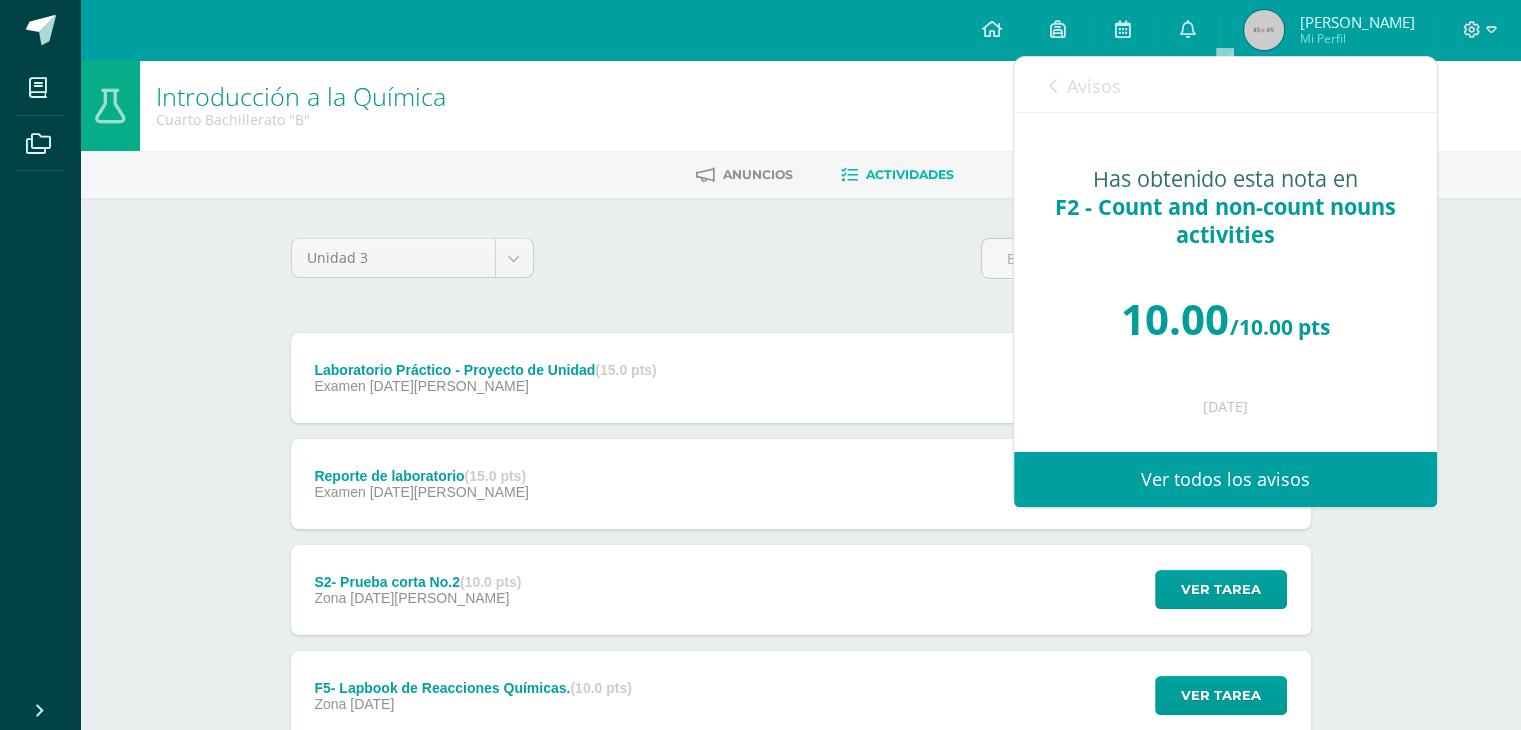 click on "Avisos" at bounding box center [1094, 86] 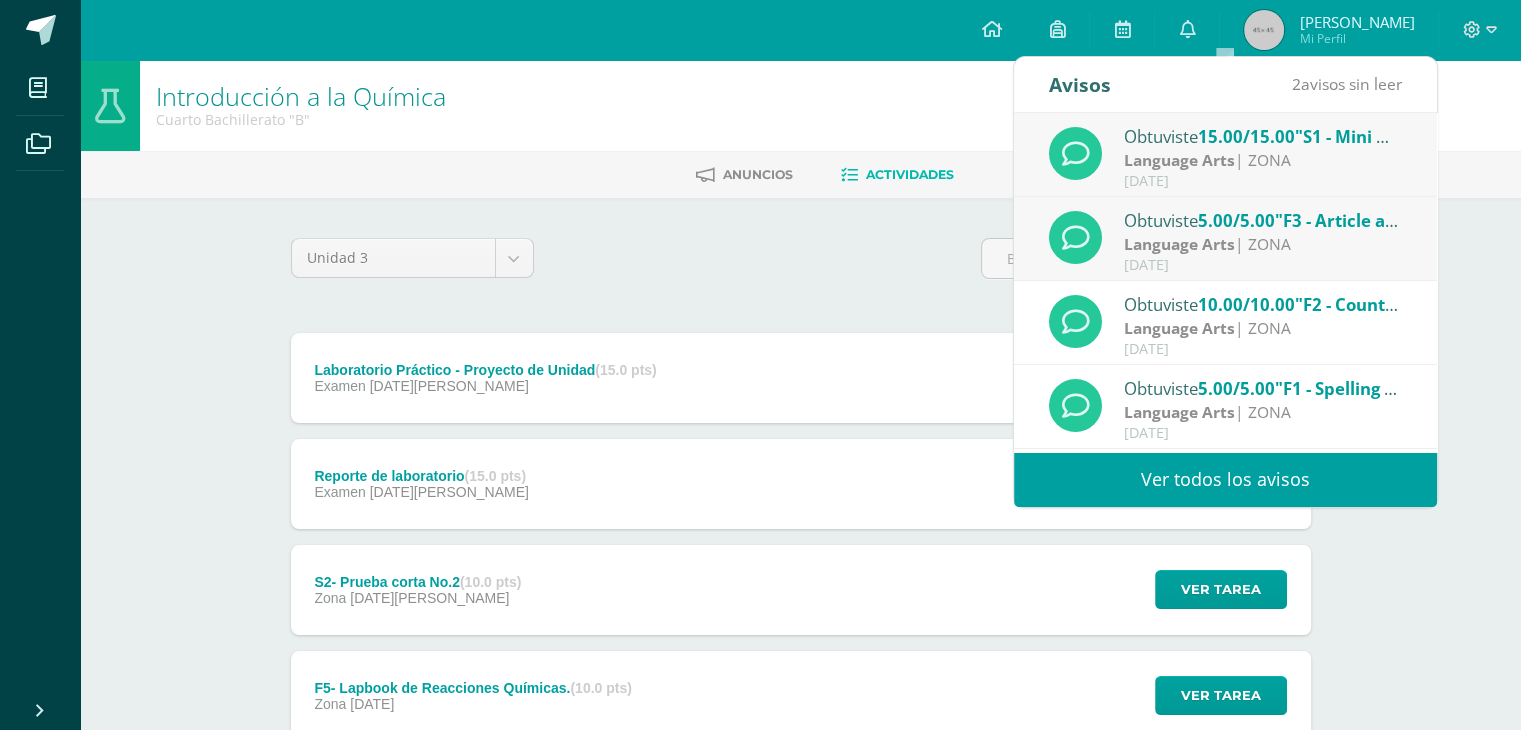 click on "Language Arts" at bounding box center [1179, 244] 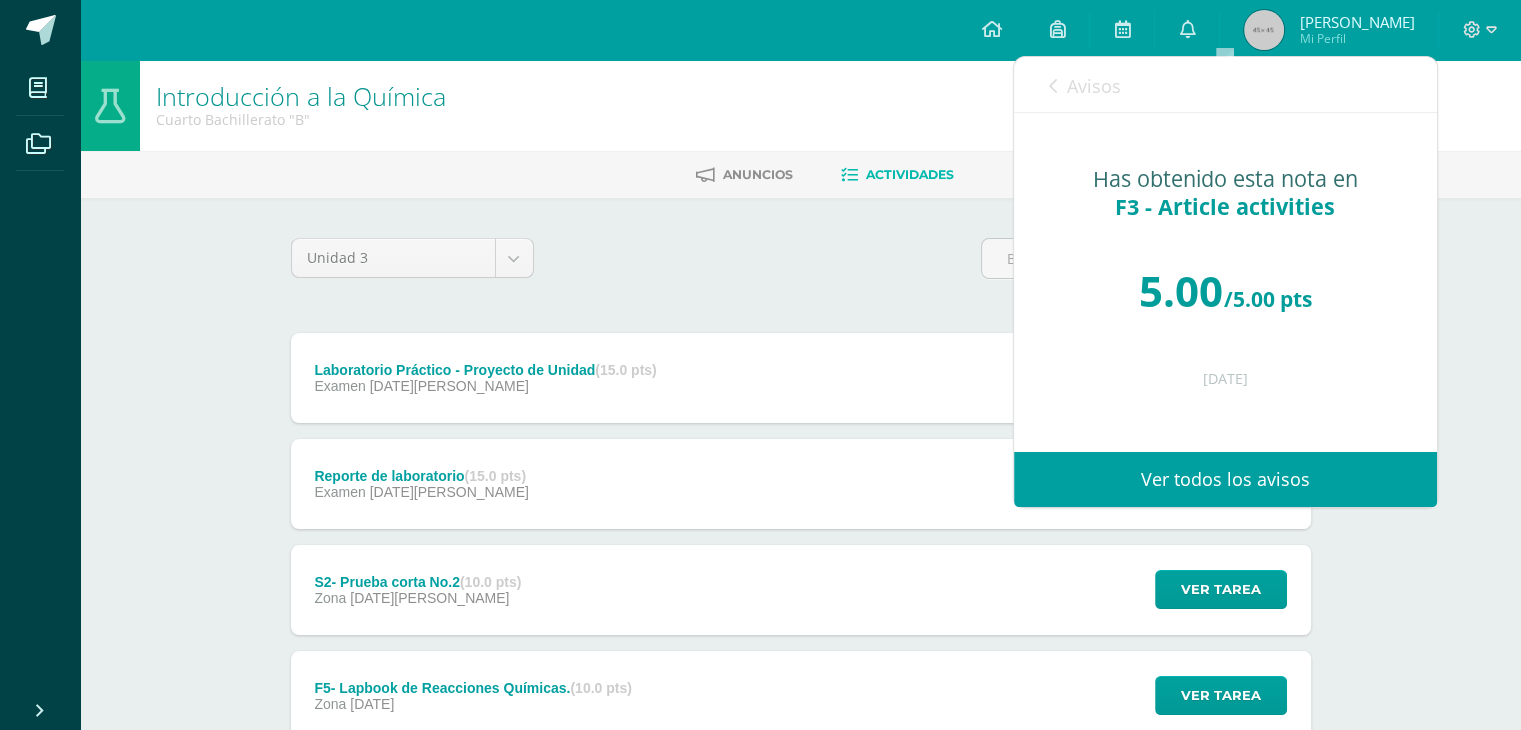 click on "Avisos" at bounding box center (1094, 86) 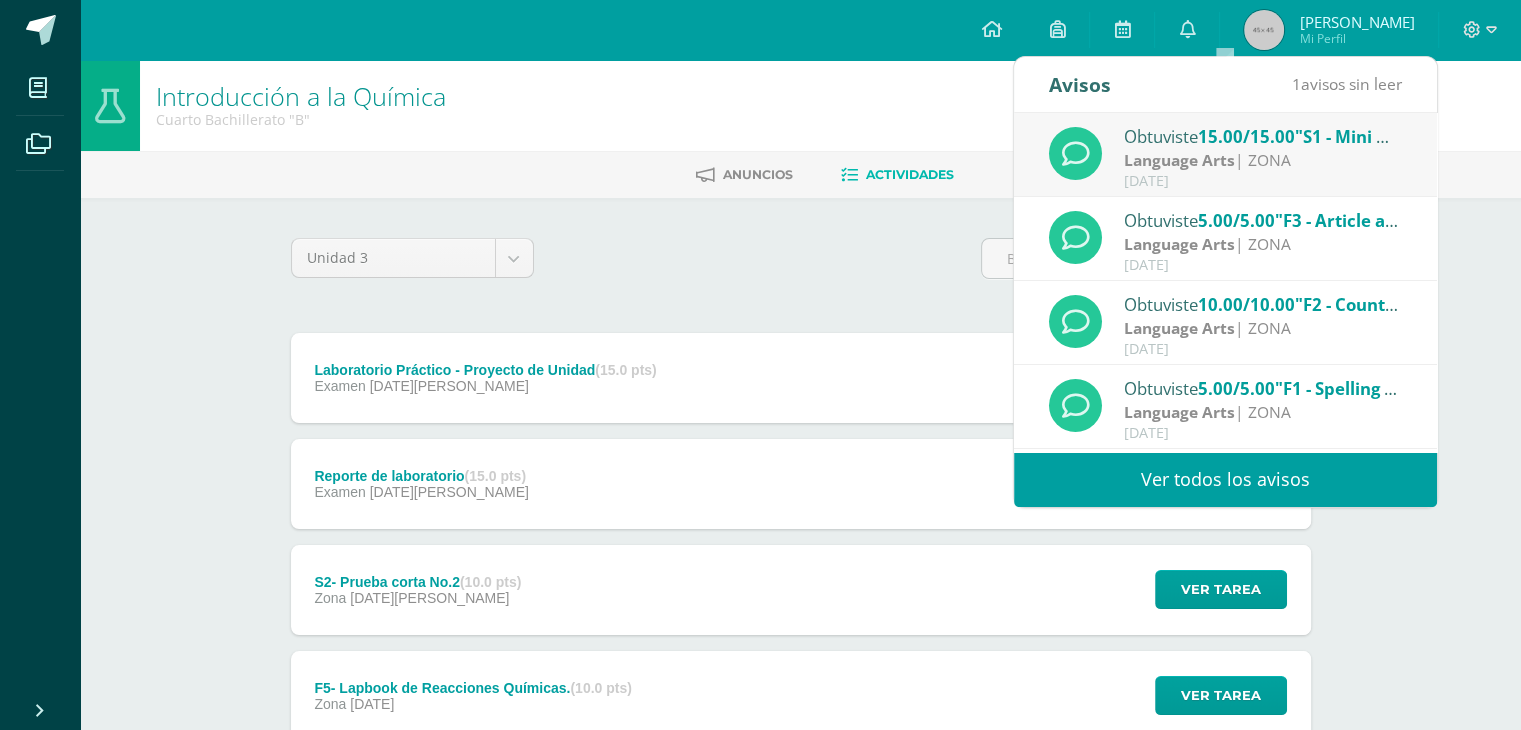 click on "15.00/15.00" at bounding box center (1246, 136) 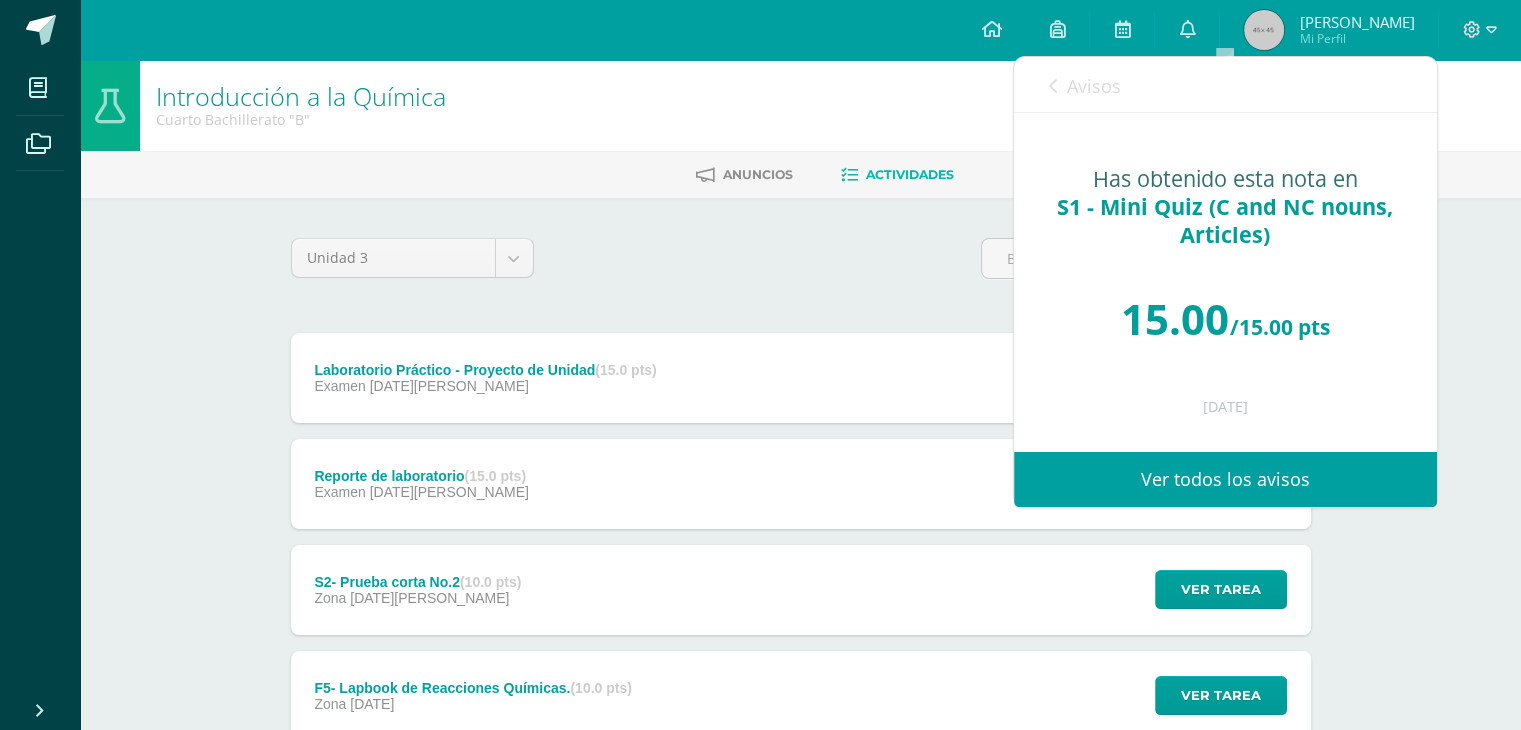 click on "Avisos" at bounding box center [1085, 85] 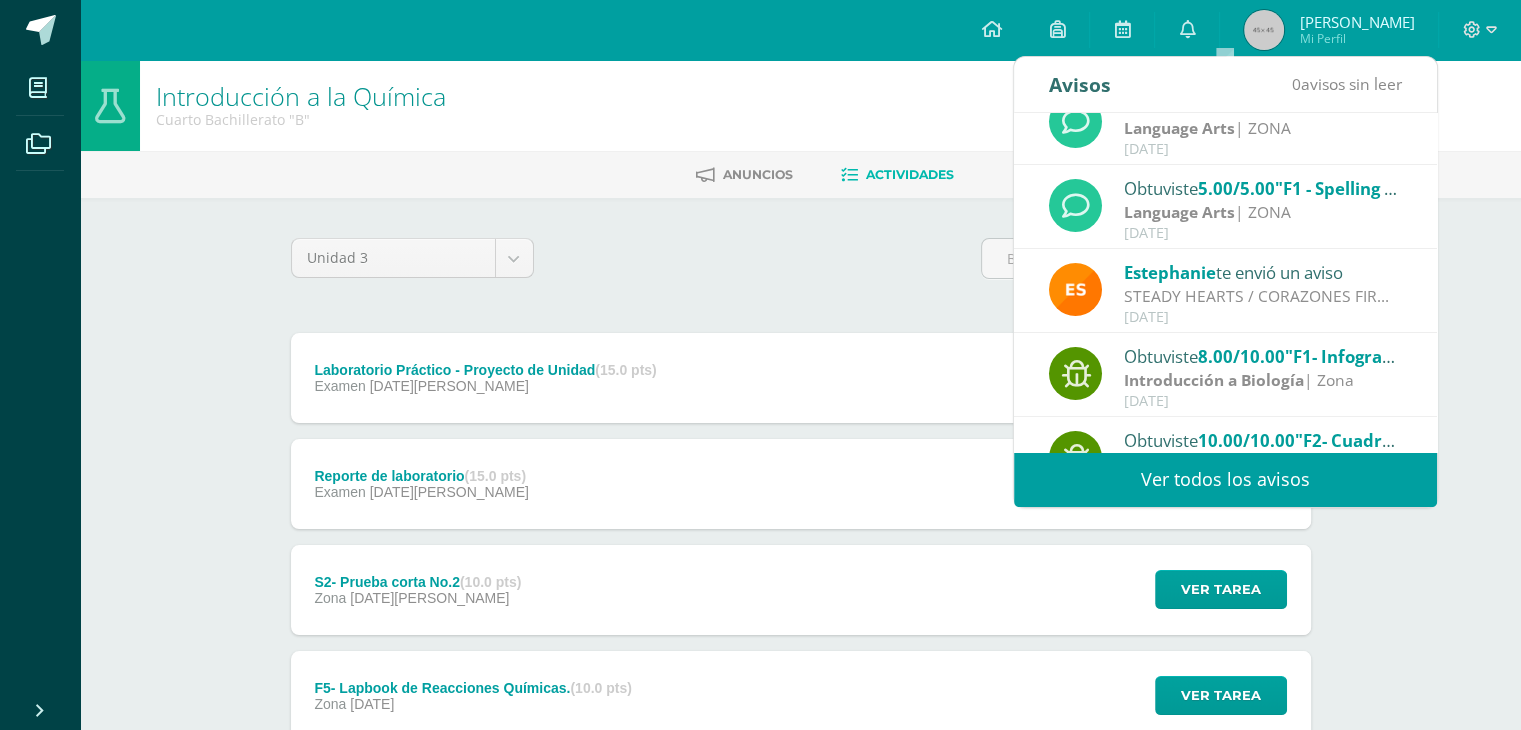scroll, scrollTop: 300, scrollLeft: 0, axis: vertical 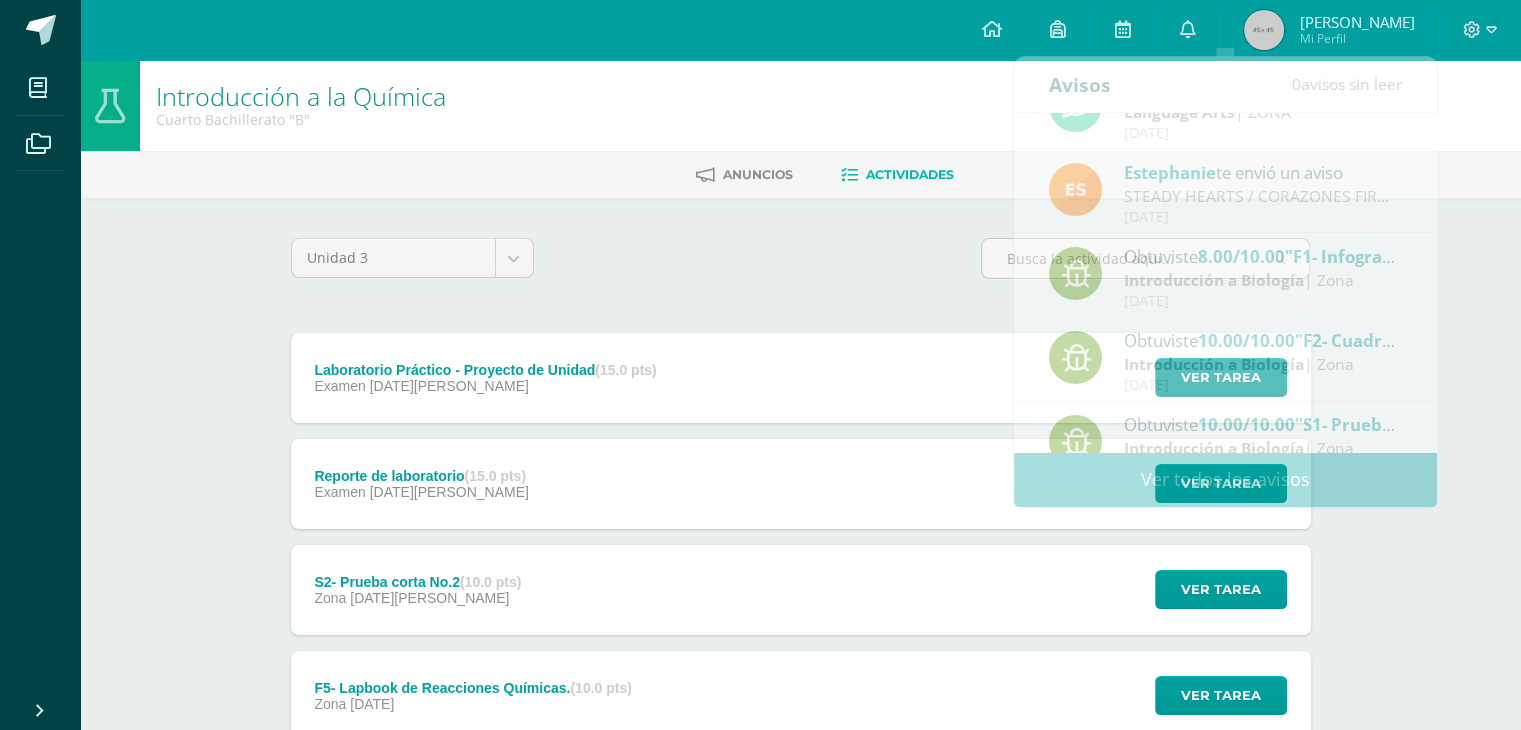 click on "Unidad 3                             Unidad 1 Unidad 2 Unidad 3 Unidad 4" at bounding box center (801, 266) 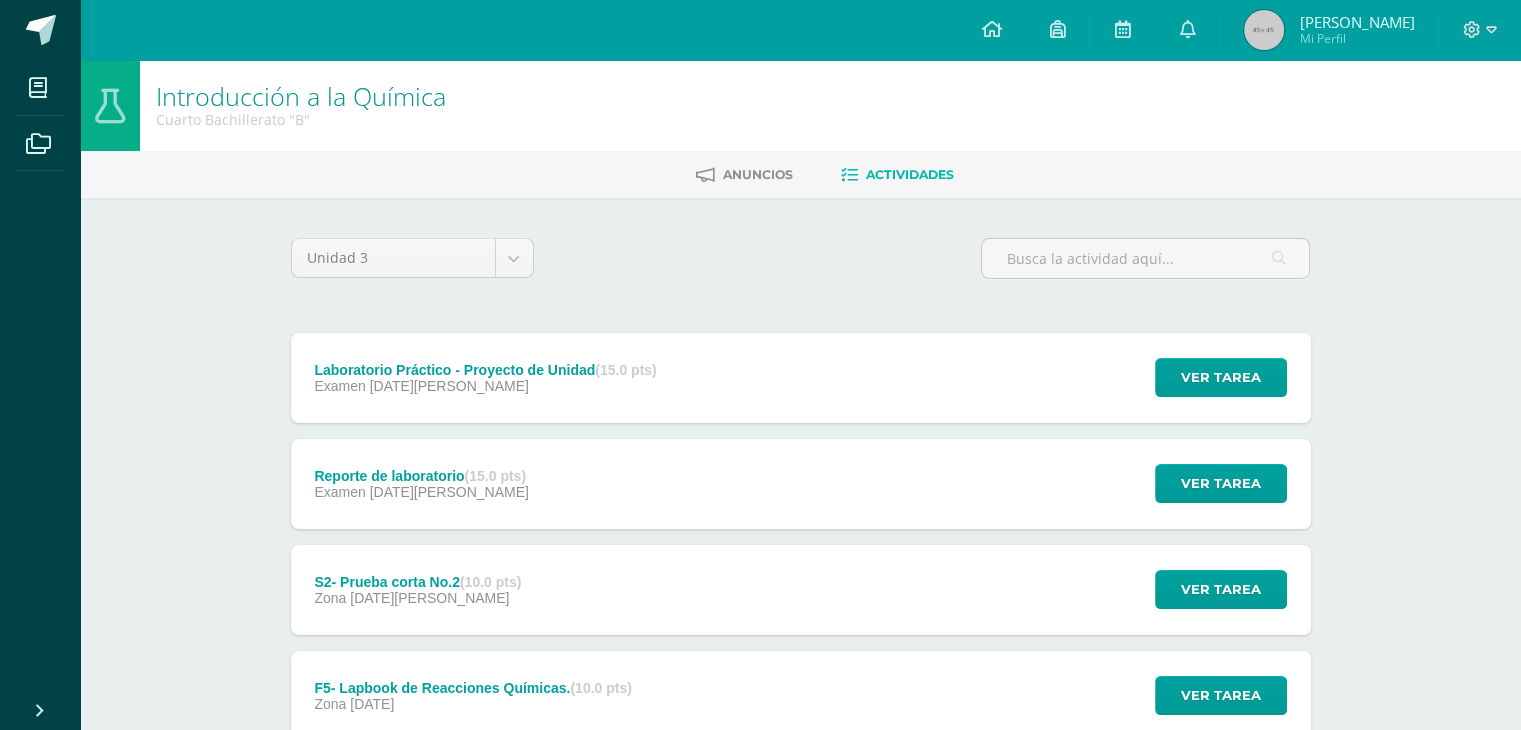 click on "Laboratorio Práctico - Proyecto de Unidad  (15.0 pts)
Examen
15 de Agosto
Ver tarea
Laboratorio Práctico - Proyecto de Unidad
Introducción a la Química
Cargando contenido" at bounding box center [801, 378] 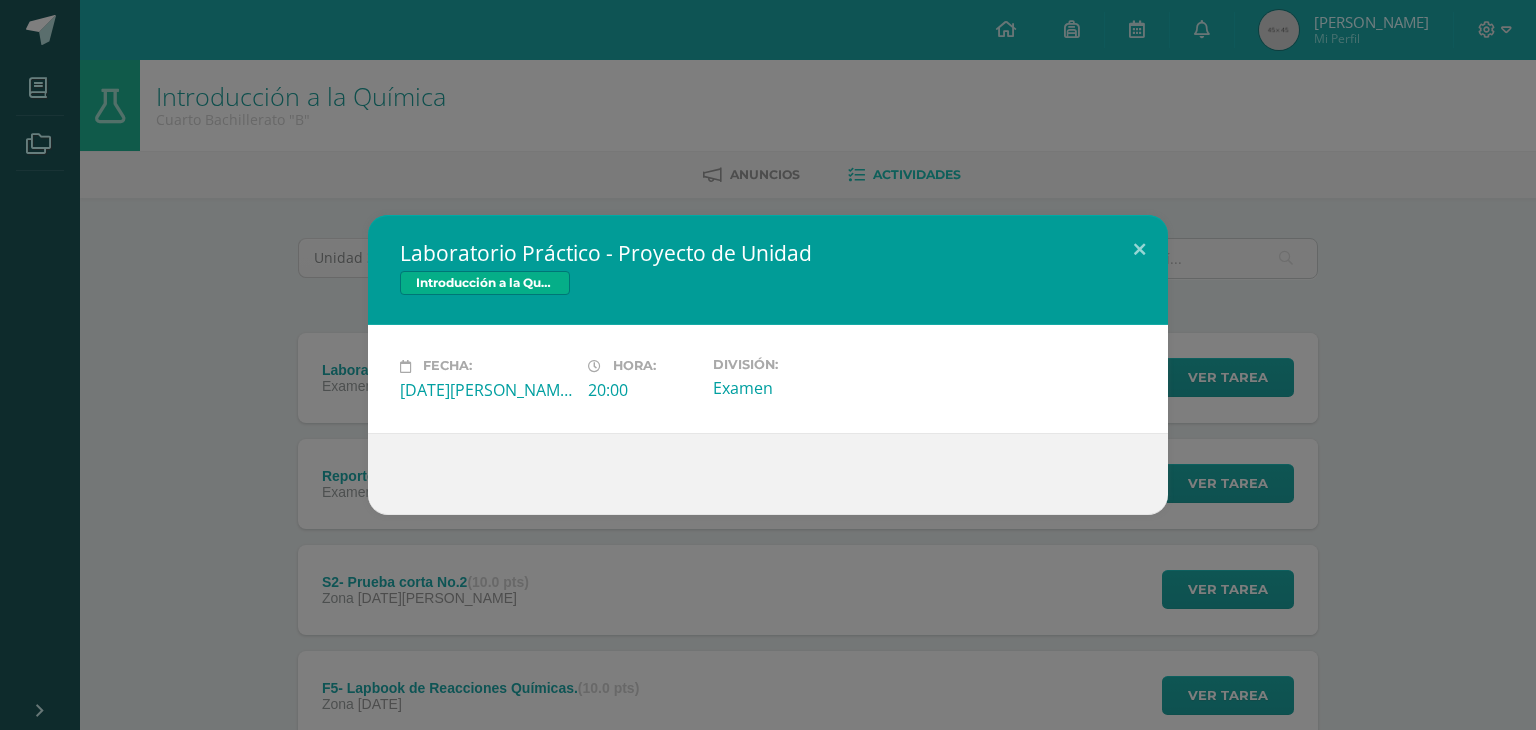click on "Laboratorio Práctico - Proyecto de Unidad
Introducción a la Química
Fecha:
Viernes 15 de Agosto
Hora:
20:00
División:" at bounding box center (768, 364) 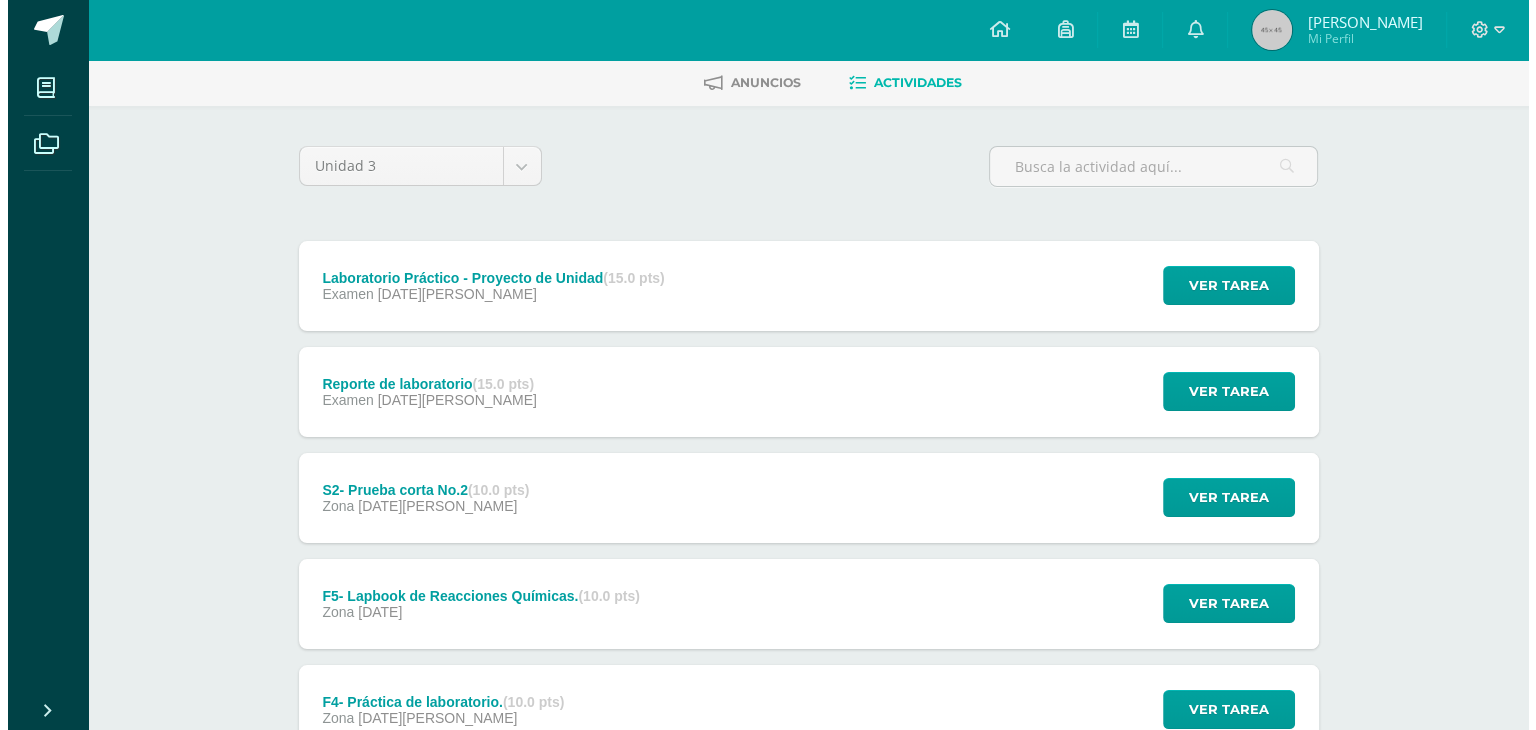scroll, scrollTop: 200, scrollLeft: 0, axis: vertical 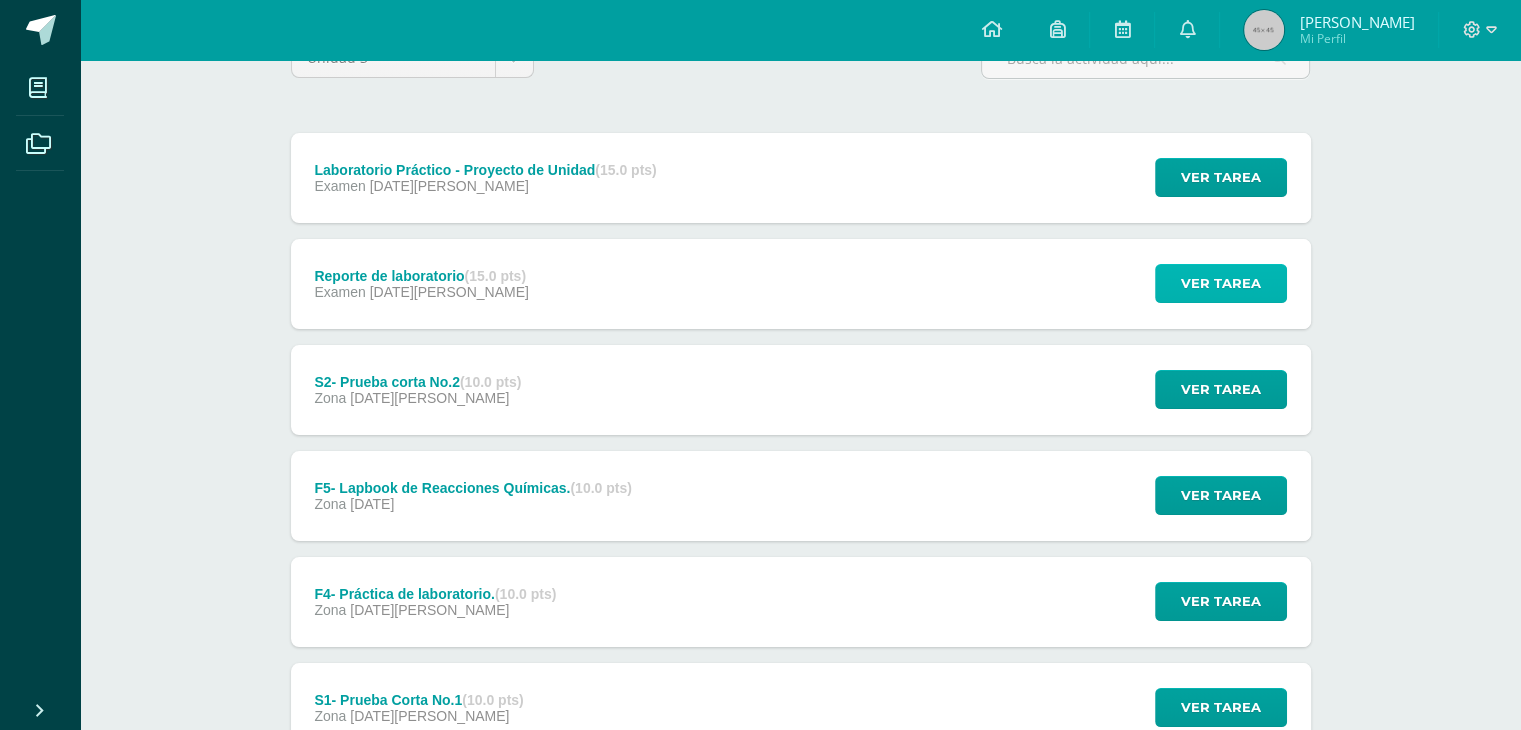 click on "Ver tarea" at bounding box center [1221, 283] 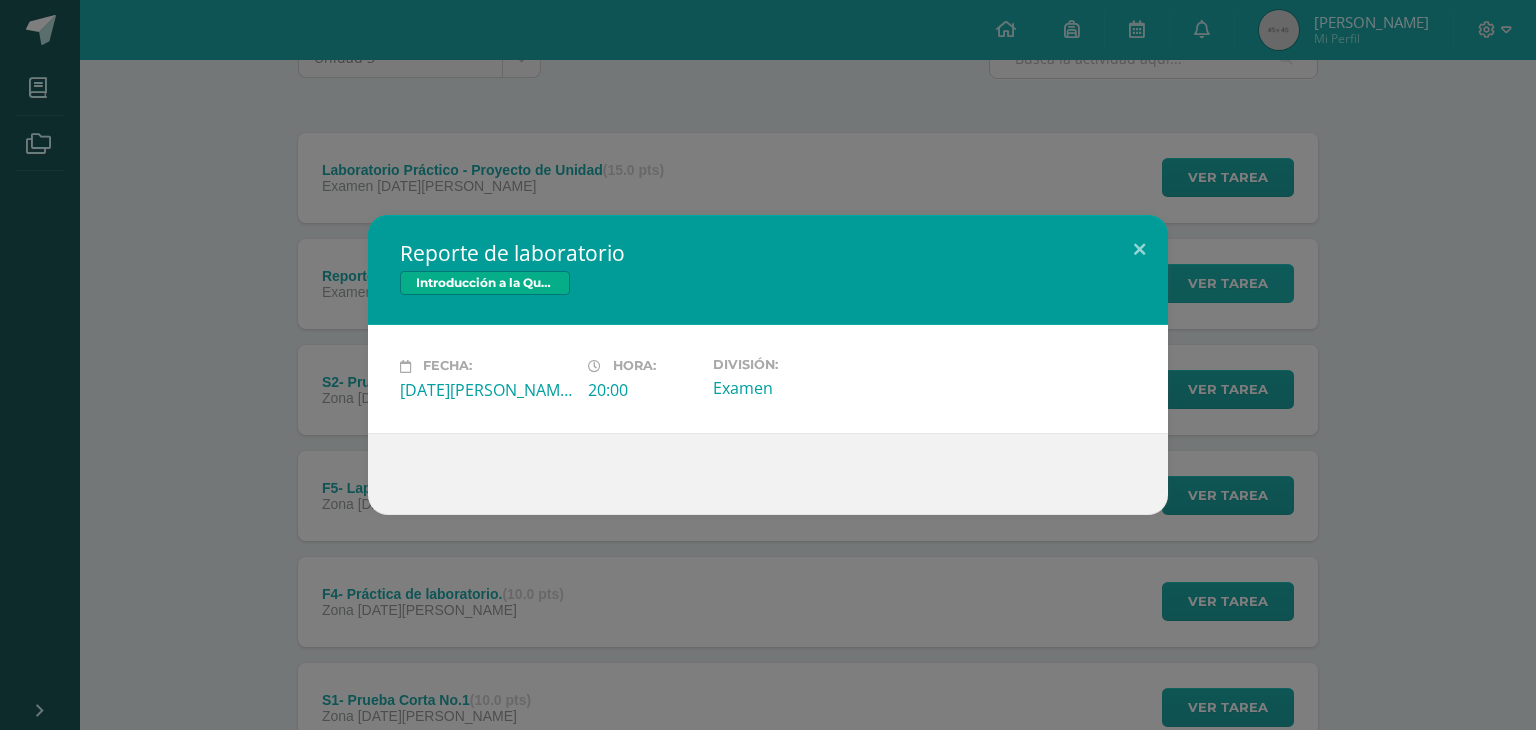 click on "Reporte de laboratorio
Introducción a la Química
Fecha:
Viernes 08 de Agosto
Hora:
20:00
División:" at bounding box center [768, 364] 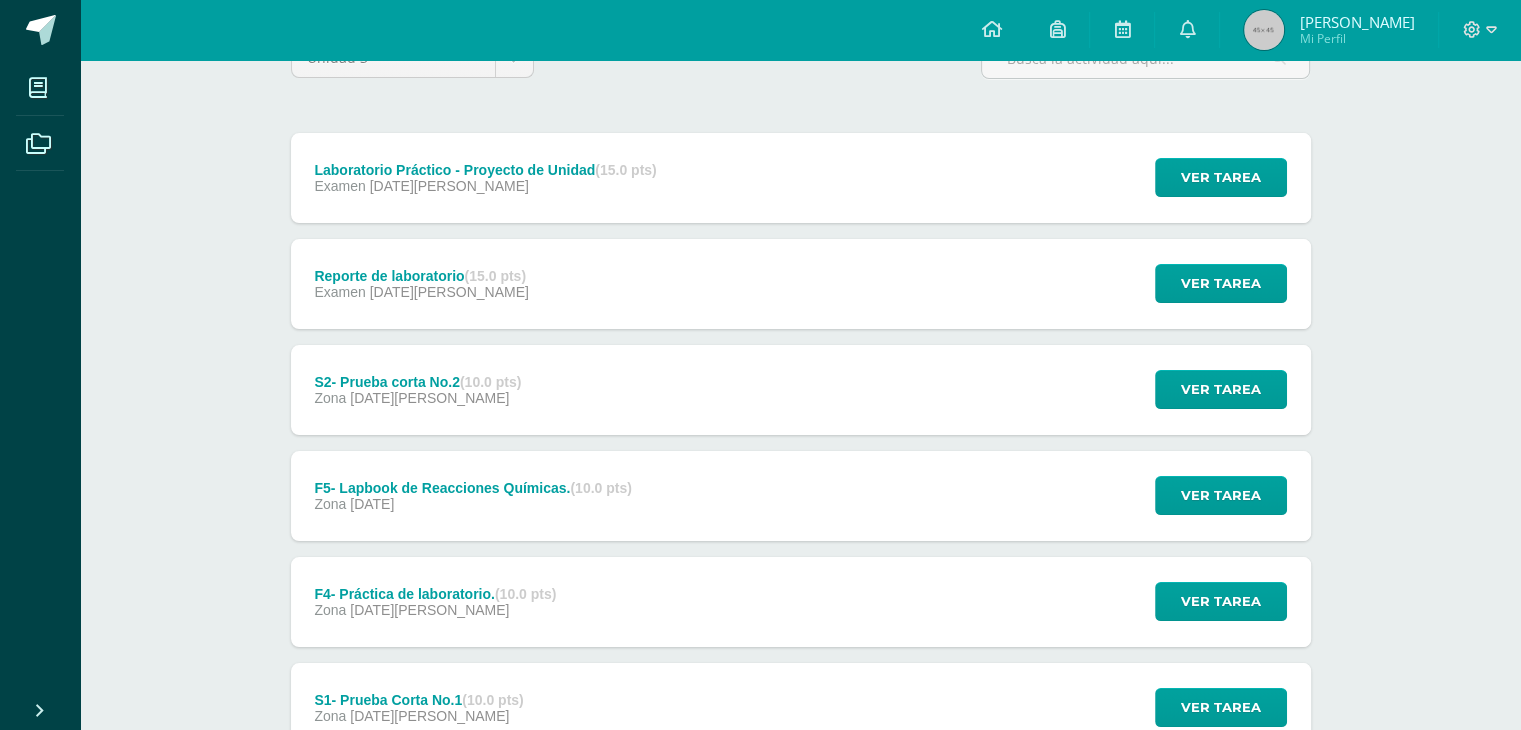 click on "S2- Prueba corta No.2  (10.0 pts)
Zona
01 de Agosto
Ver tarea
S2- Prueba corta No.2
Introducción a la Química
Cargando contenido" at bounding box center [801, 390] 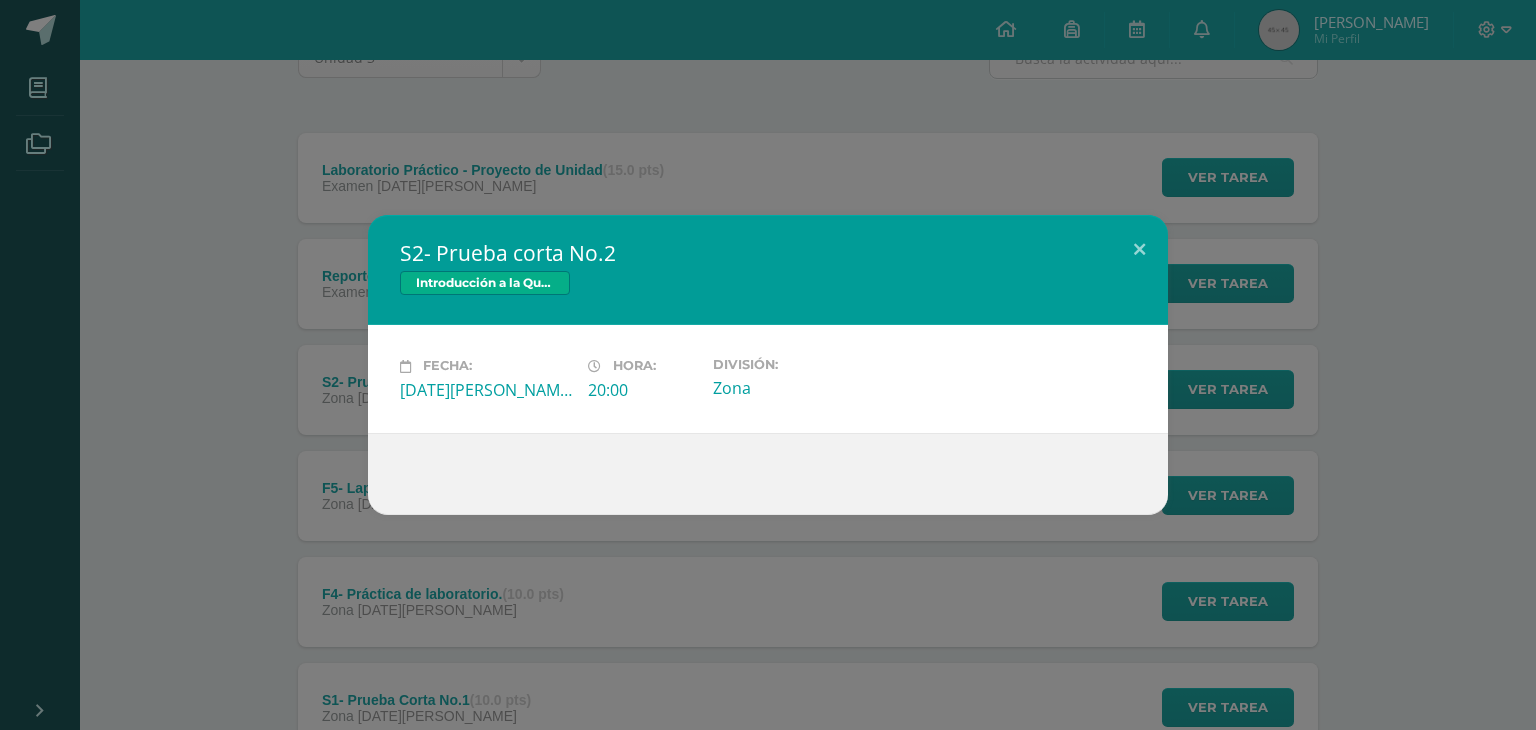 click on "S2- Prueba corta No.2
Introducción a la Química
Fecha:
Viernes 01 de Agosto
Hora:
20:00
División:" at bounding box center (768, 364) 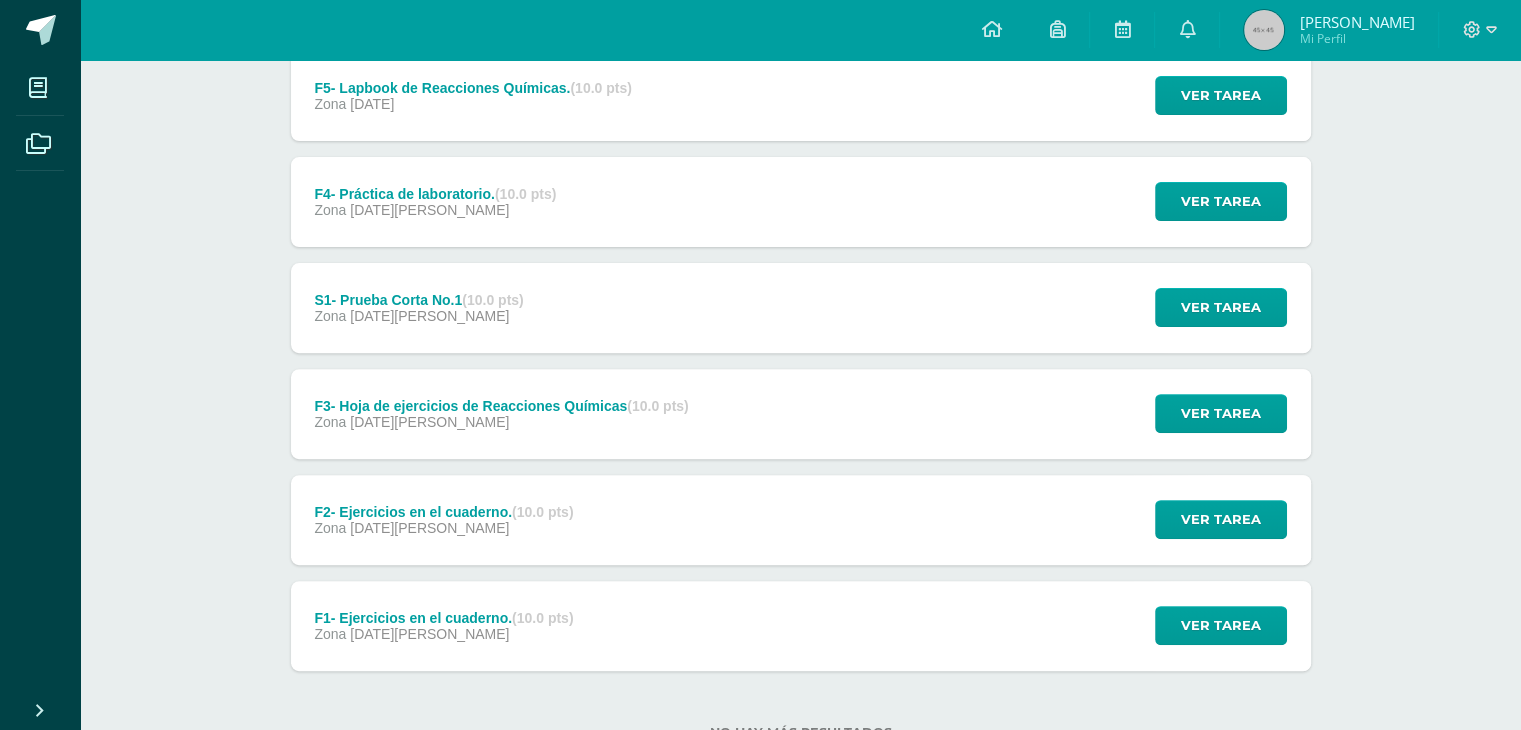 scroll, scrollTop: 674, scrollLeft: 0, axis: vertical 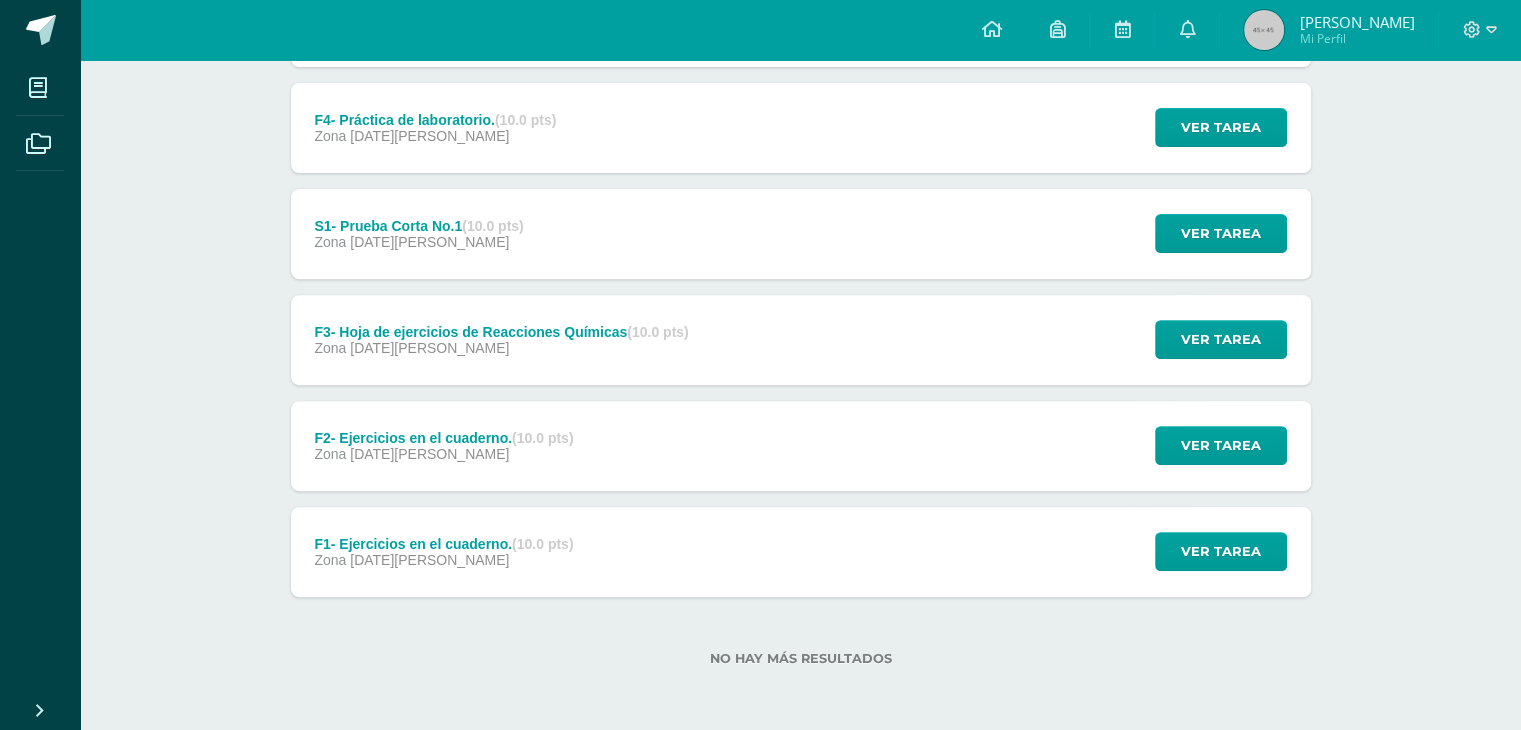 click on "Zona
04 de Julio" at bounding box center (501, 348) 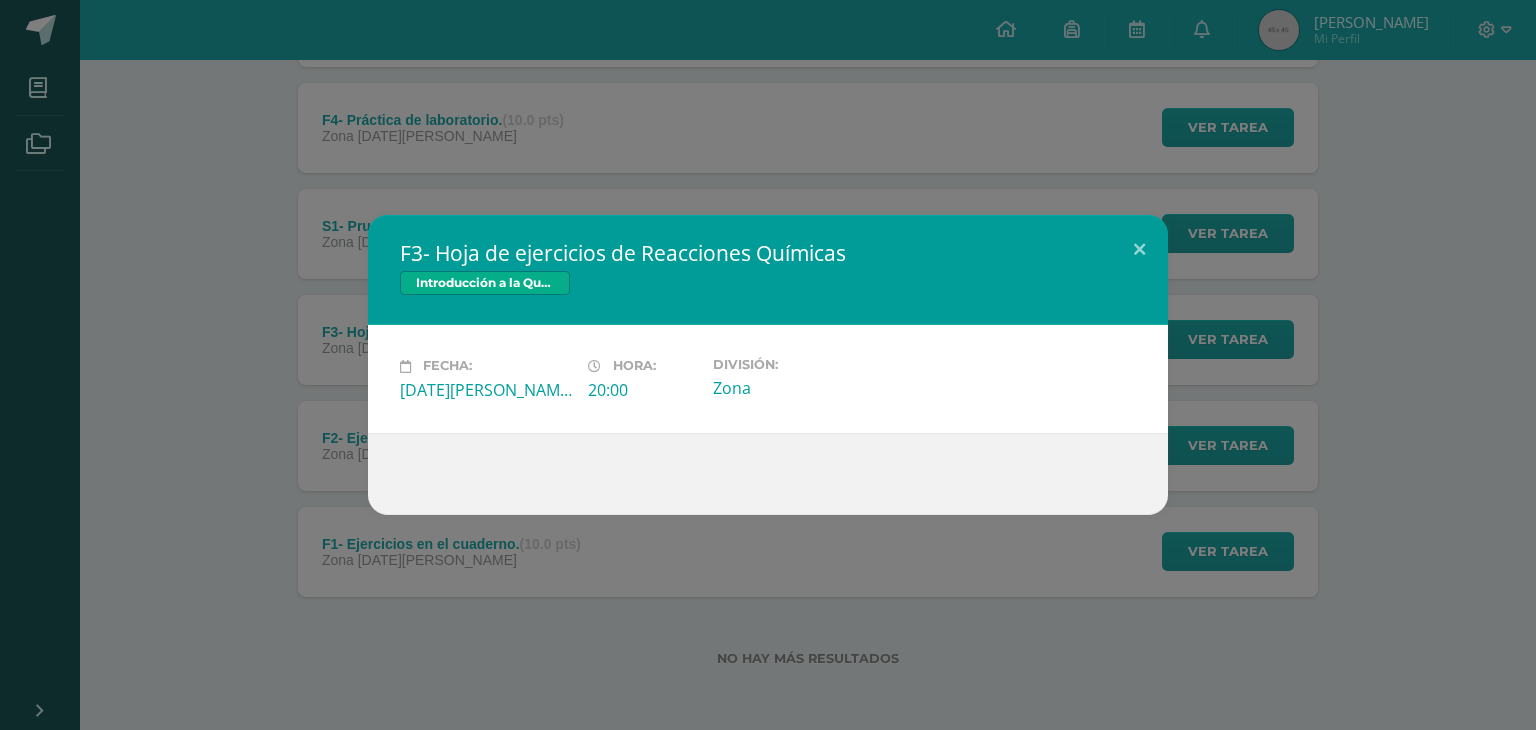 click on "F3- Hoja de ejercicios de  Reacciones Químicas
Introducción a la Química
Fecha:
Viernes 04 de Julio
Hora:
20:00
División:" at bounding box center (768, 364) 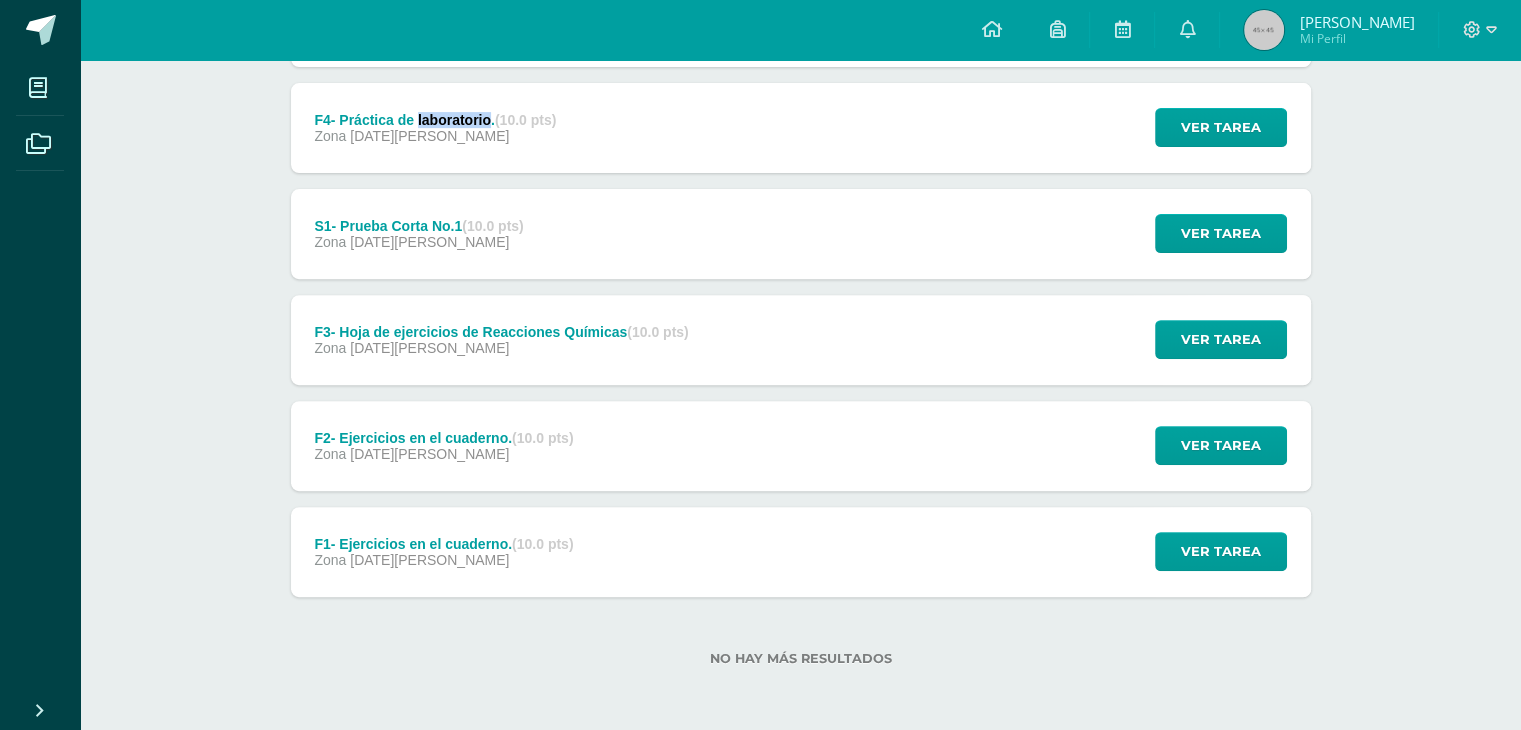click on "F4- Práctica de laboratorio.  (10.0 pts)" at bounding box center [435, 120] 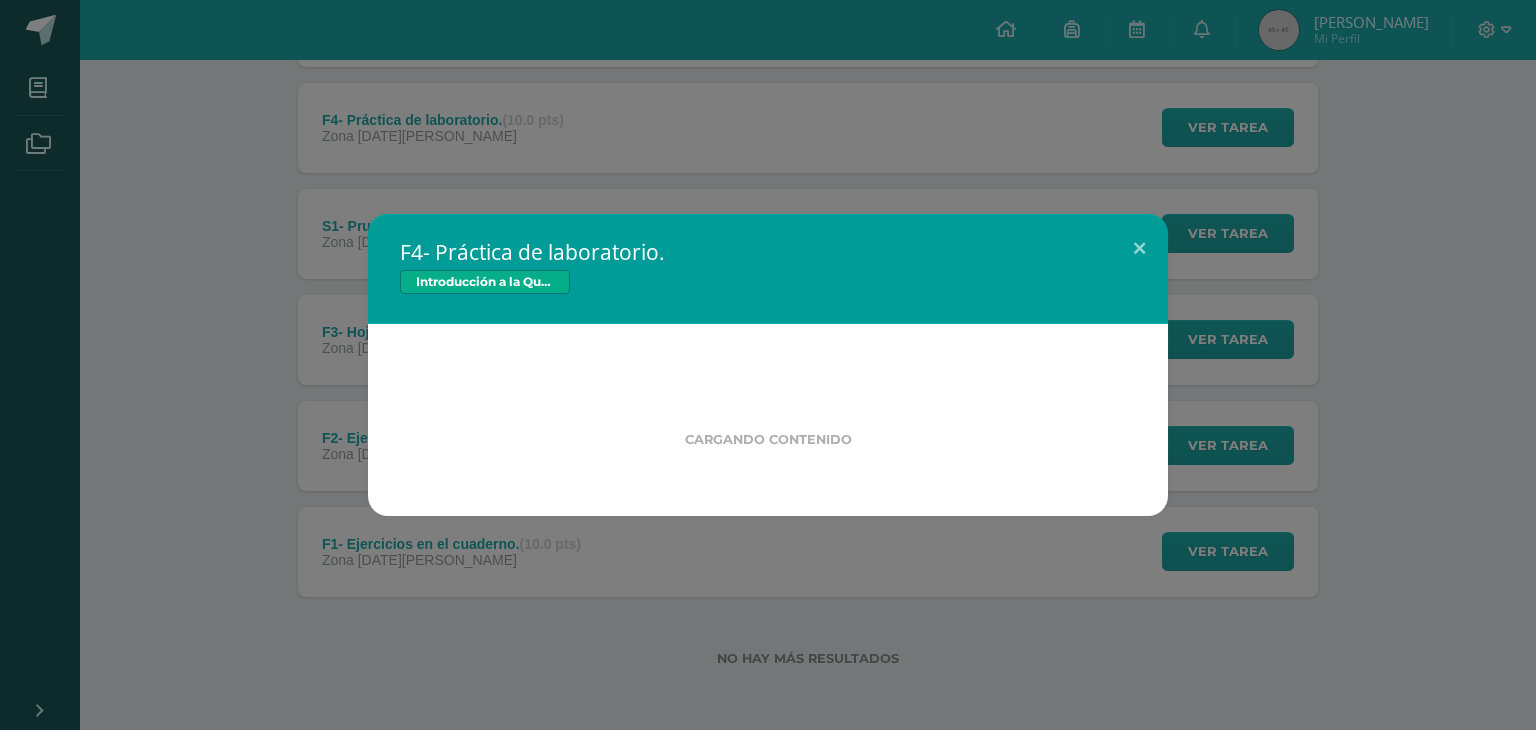 click on "F4- Práctica de laboratorio.
Introducción a la Química
Cargando contenido
Loading..." at bounding box center [768, 365] 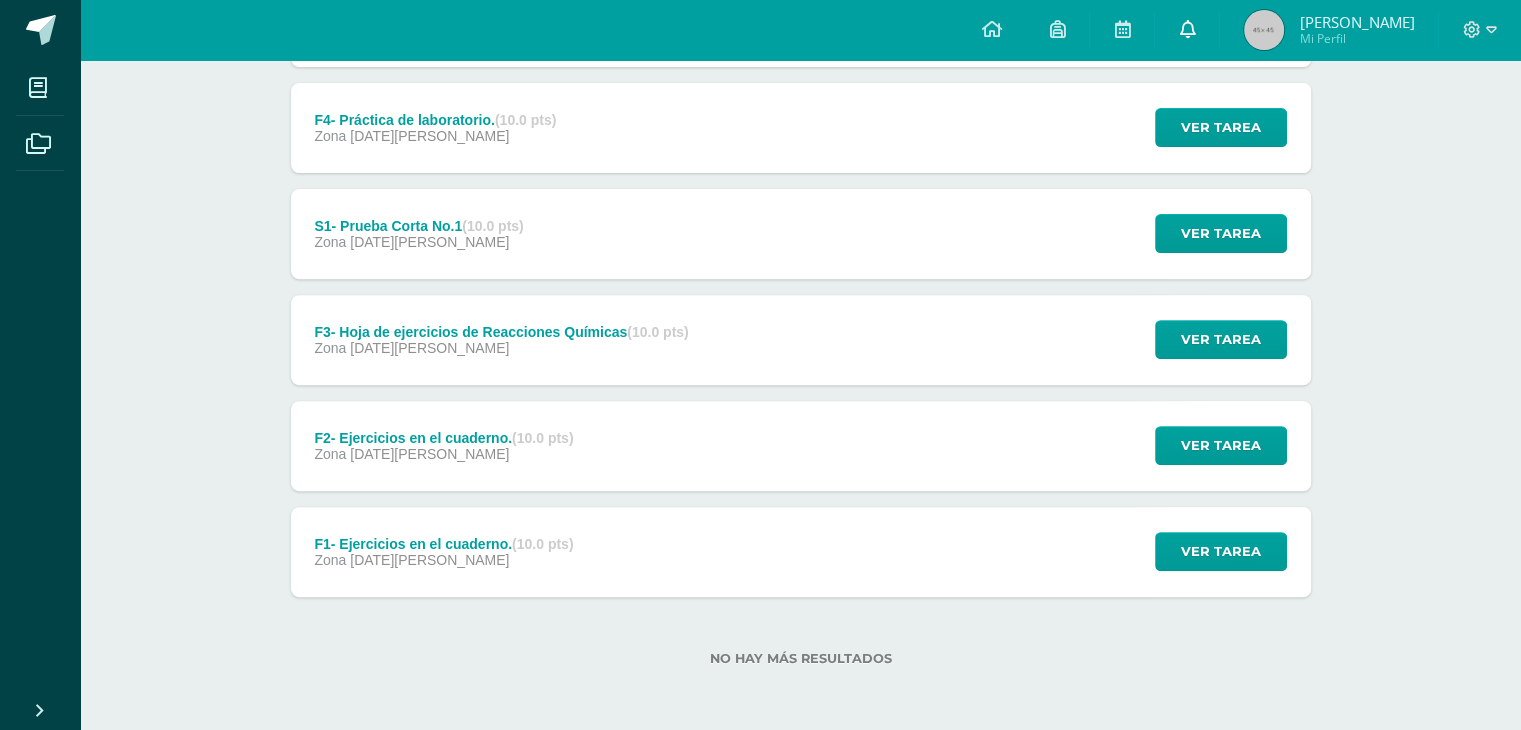 click at bounding box center [1187, 29] 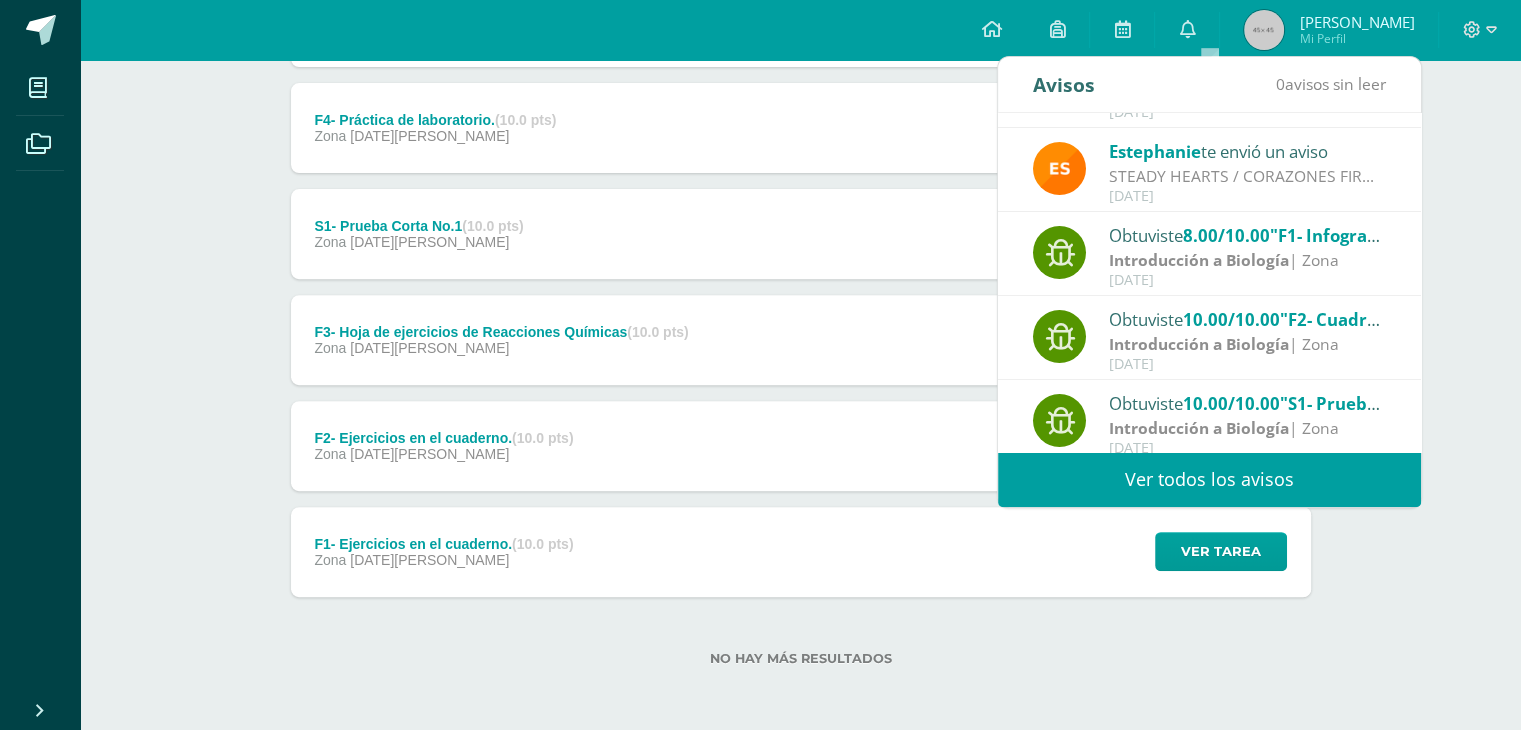 scroll, scrollTop: 332, scrollLeft: 0, axis: vertical 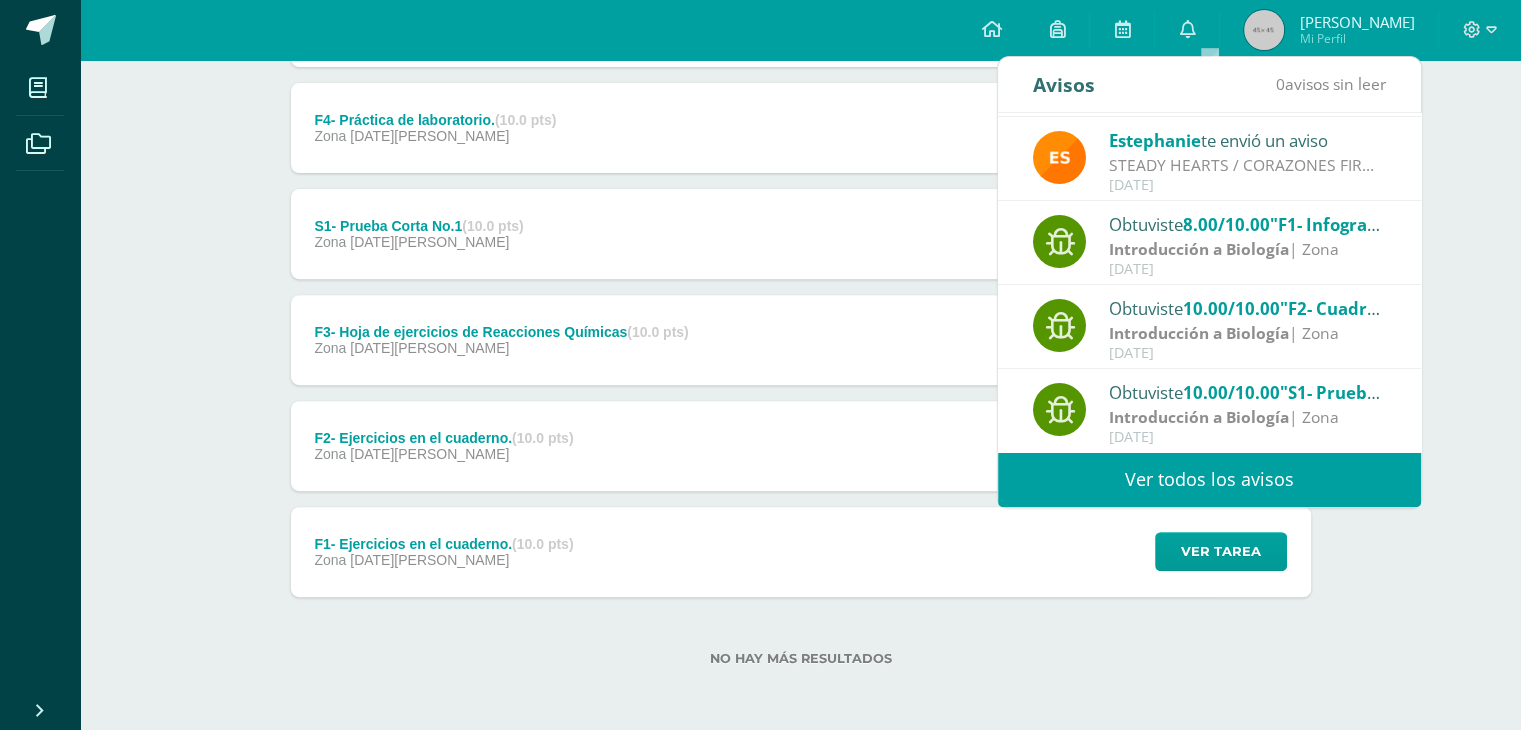 click on "Introducción a Biología
| Zona" at bounding box center [1248, 417] 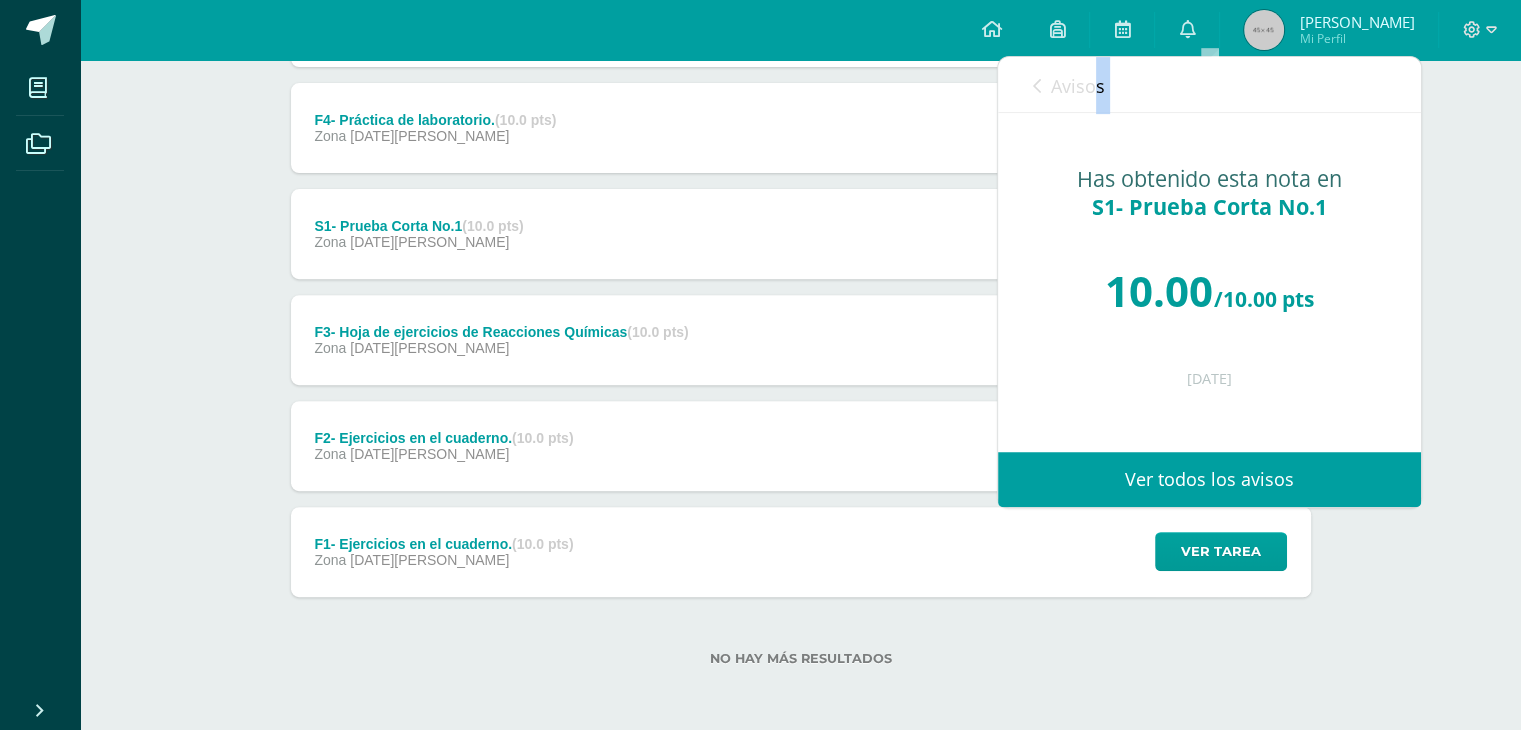 drag, startPoint x: 1094, startPoint y: 114, endPoint x: 1093, endPoint y: 103, distance: 11.045361 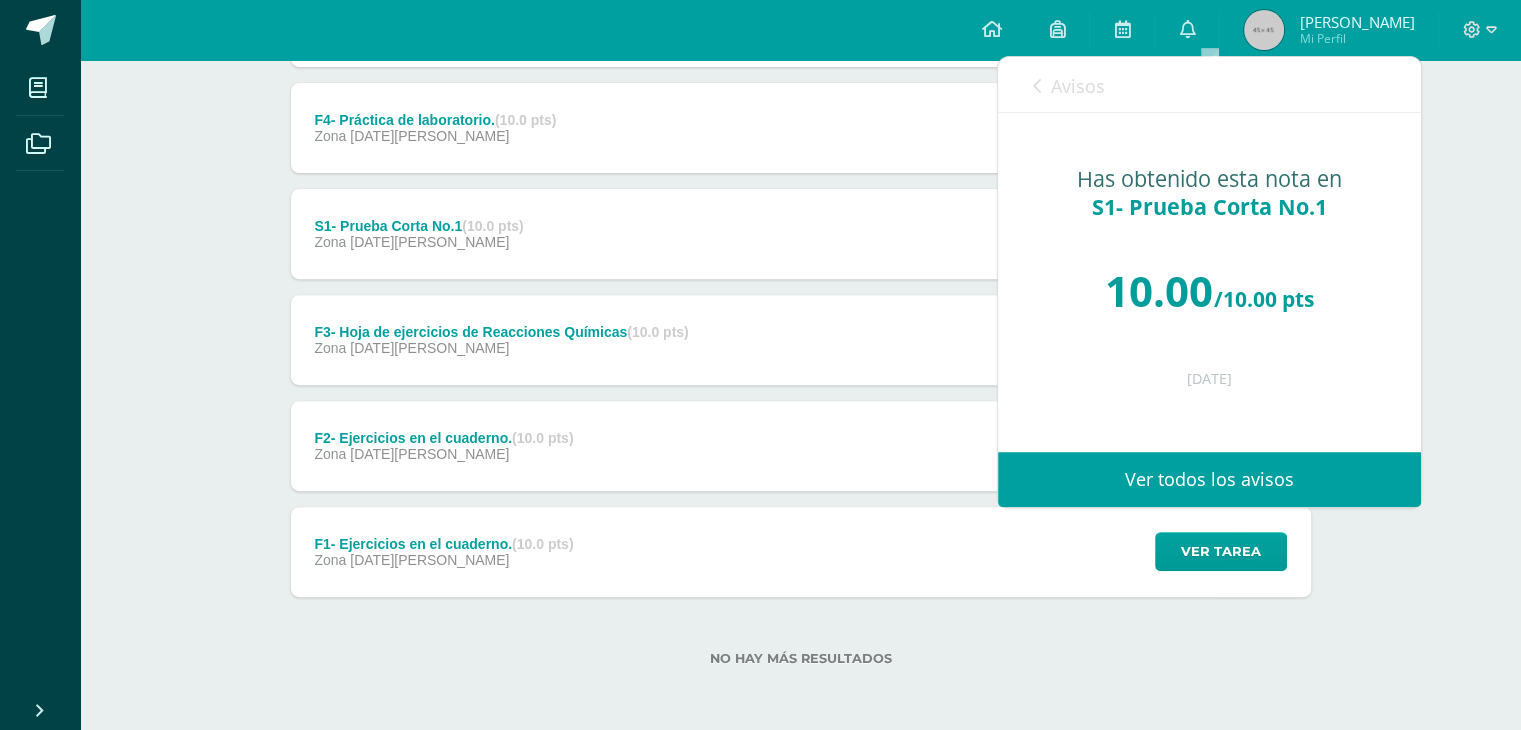 click on "Avisos" at bounding box center (1078, 86) 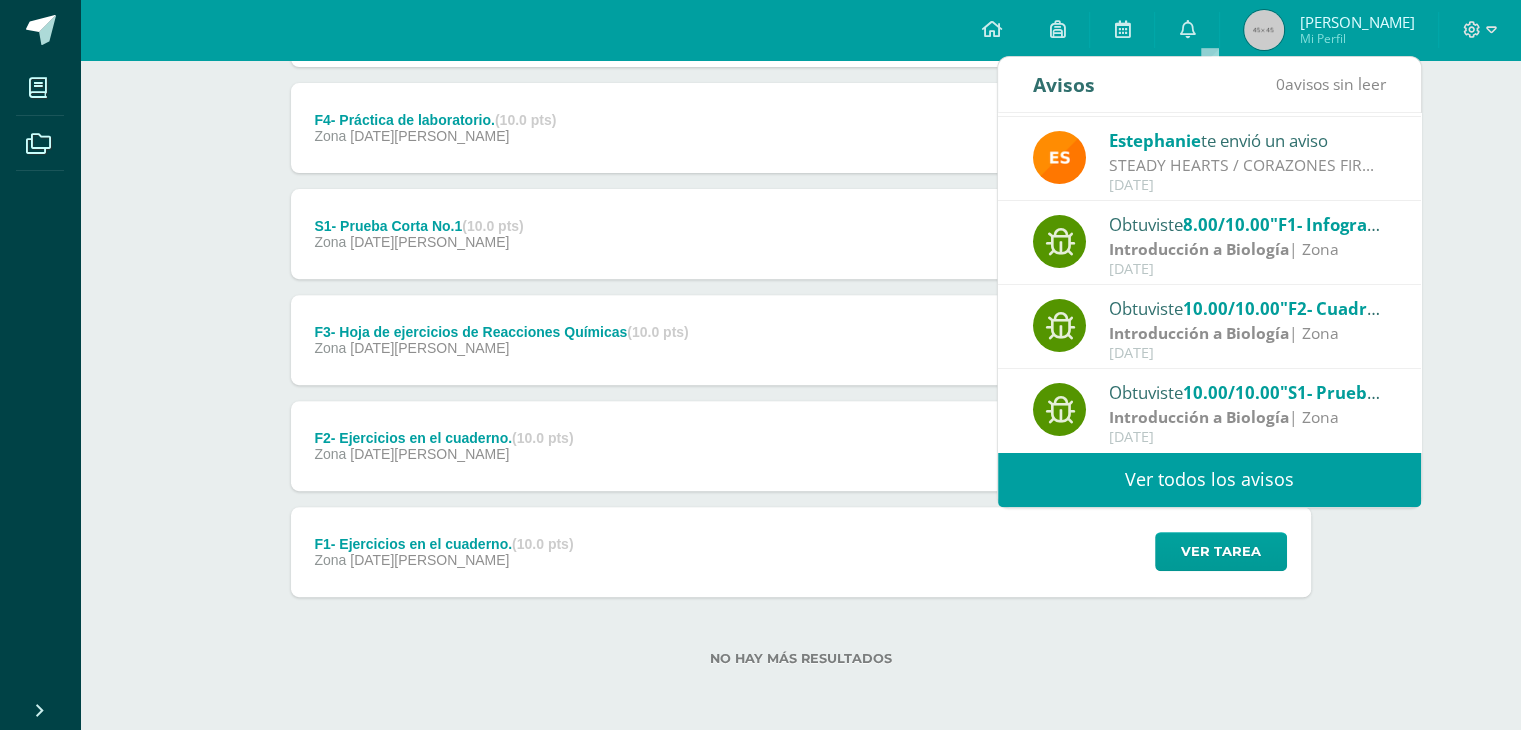 click on "Introducción a la Química
Cuarto Bachillerato "B"
Anuncios
Actividades
Unidad 3                             Unidad 1 Unidad 2 Unidad 3 Unidad 4
Laboratorio Práctico - Proyecto de Unidad  (15.0 pts)
Examen
15 de Agosto
Ver tarea
Laboratorio Práctico - Proyecto de Unidad
Introducción a la Química
Fecha:   Hora:" at bounding box center [800, 58] 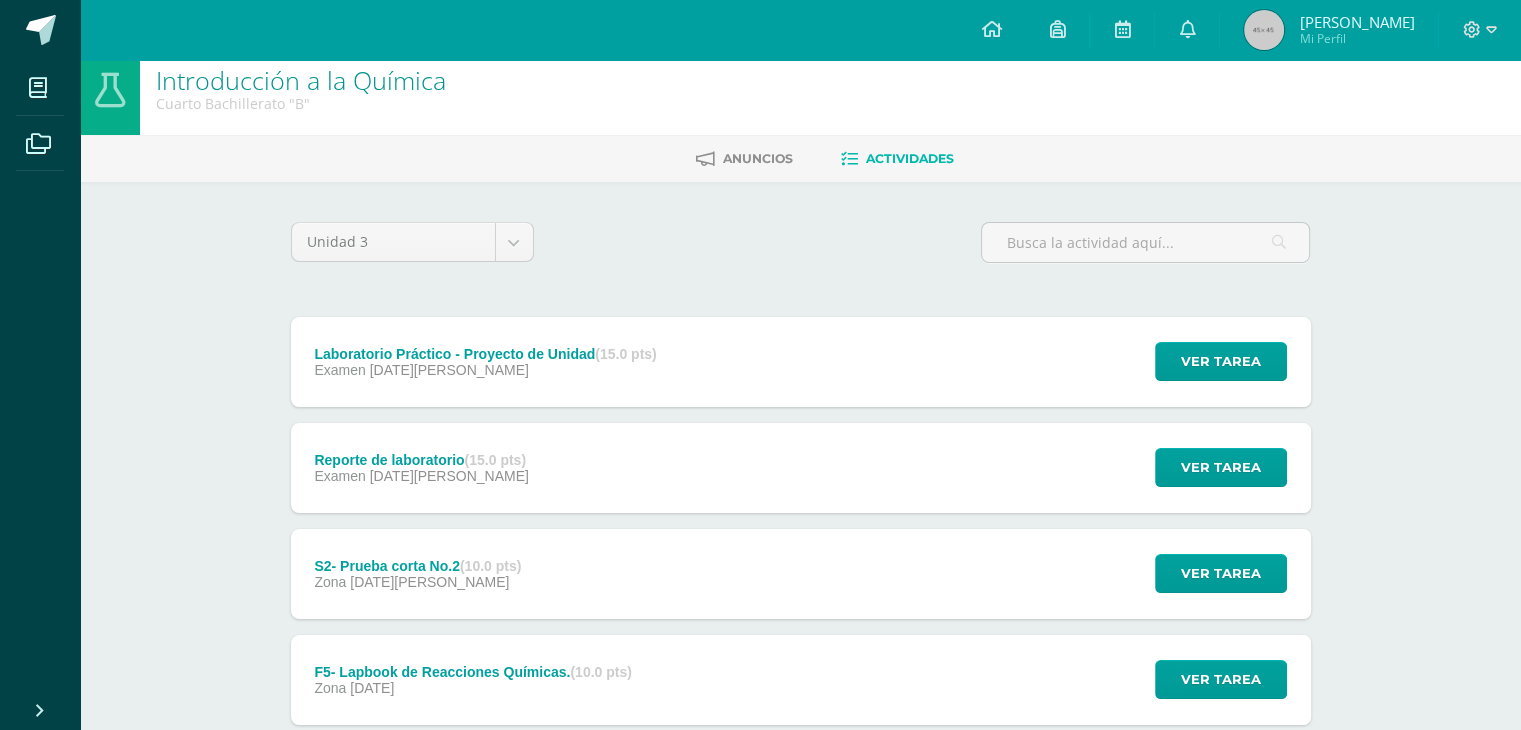 scroll, scrollTop: 0, scrollLeft: 0, axis: both 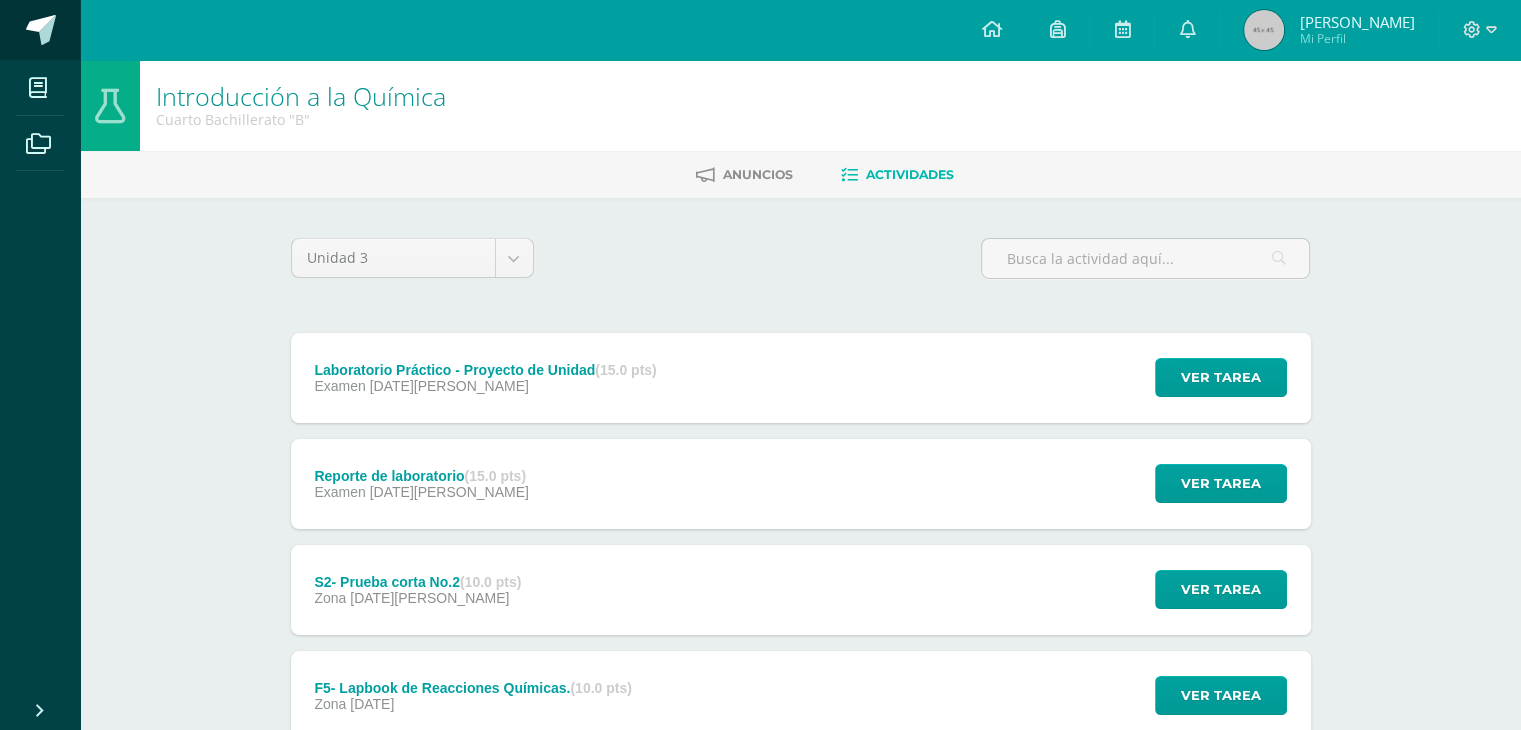 click at bounding box center (110, 31) 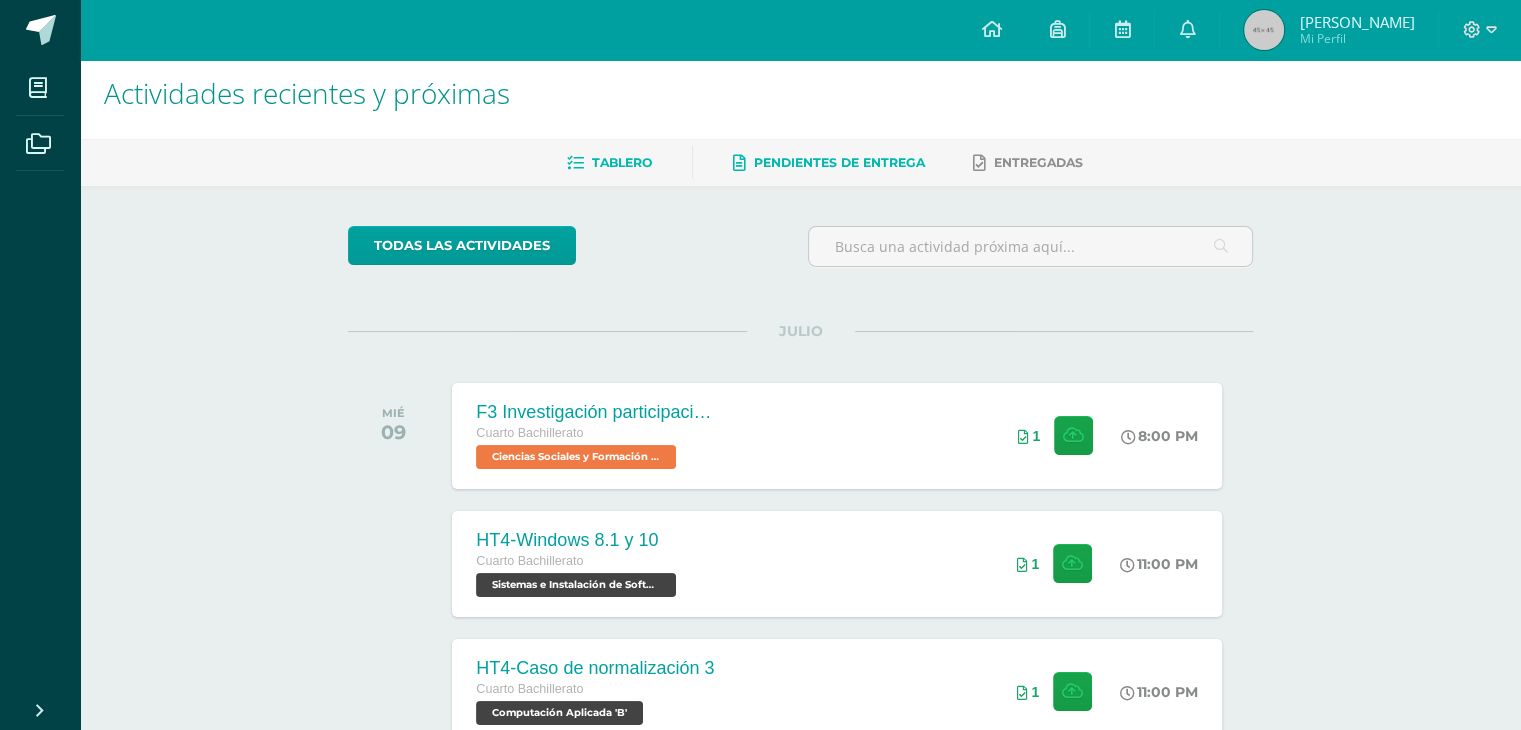 scroll, scrollTop: 0, scrollLeft: 0, axis: both 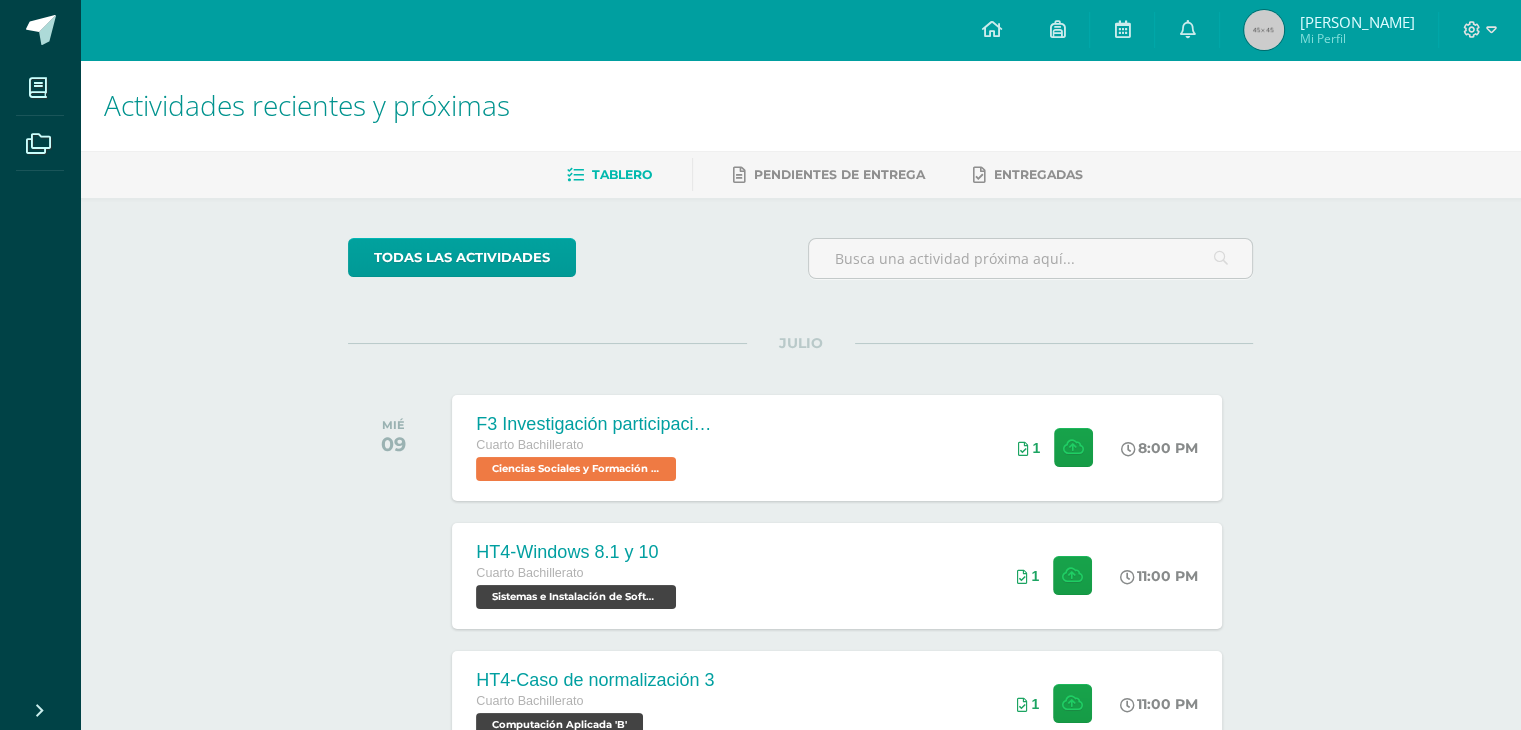 click on "Tablero
Pendientes de entrega
Entregadas" at bounding box center (824, 174) 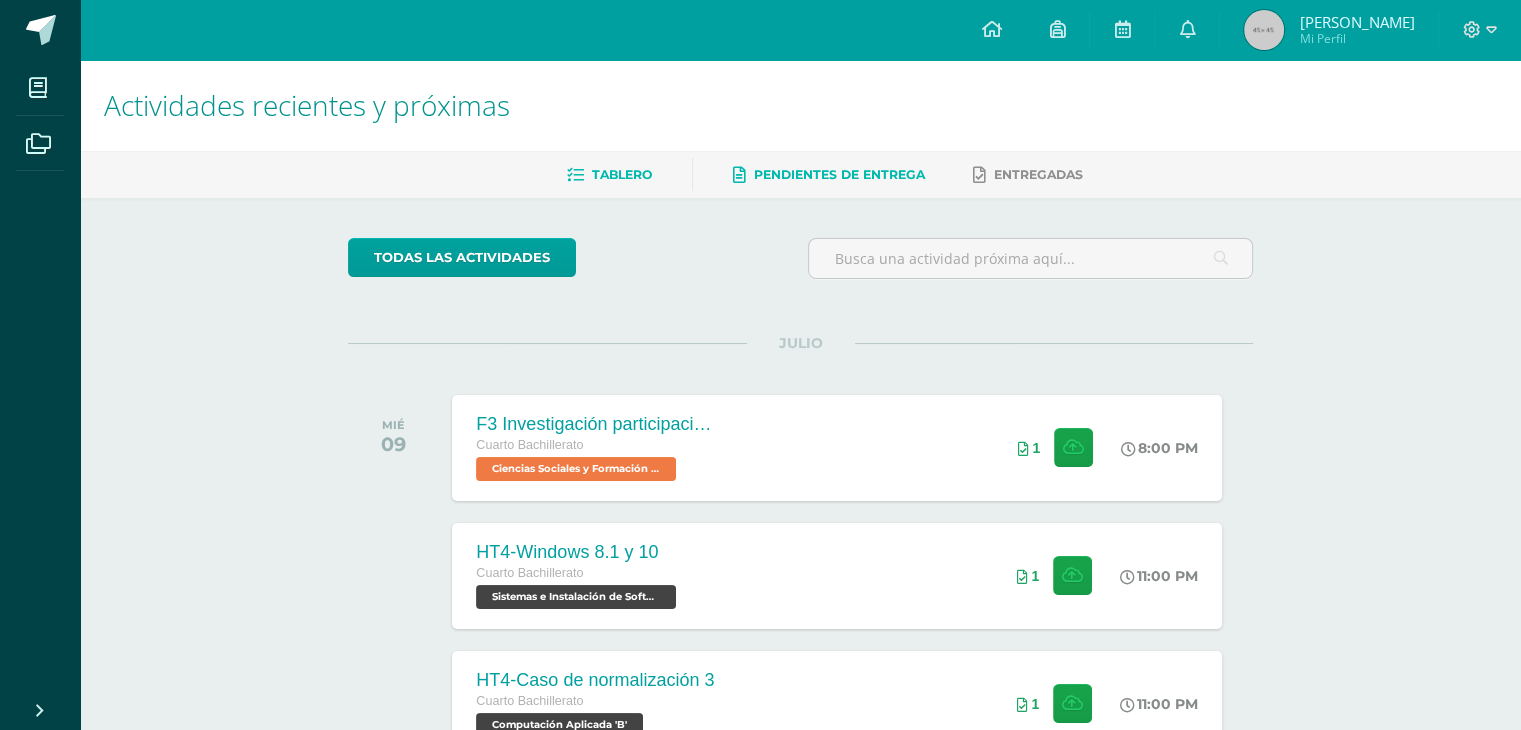 click on "Pendientes de entrega" at bounding box center [839, 174] 